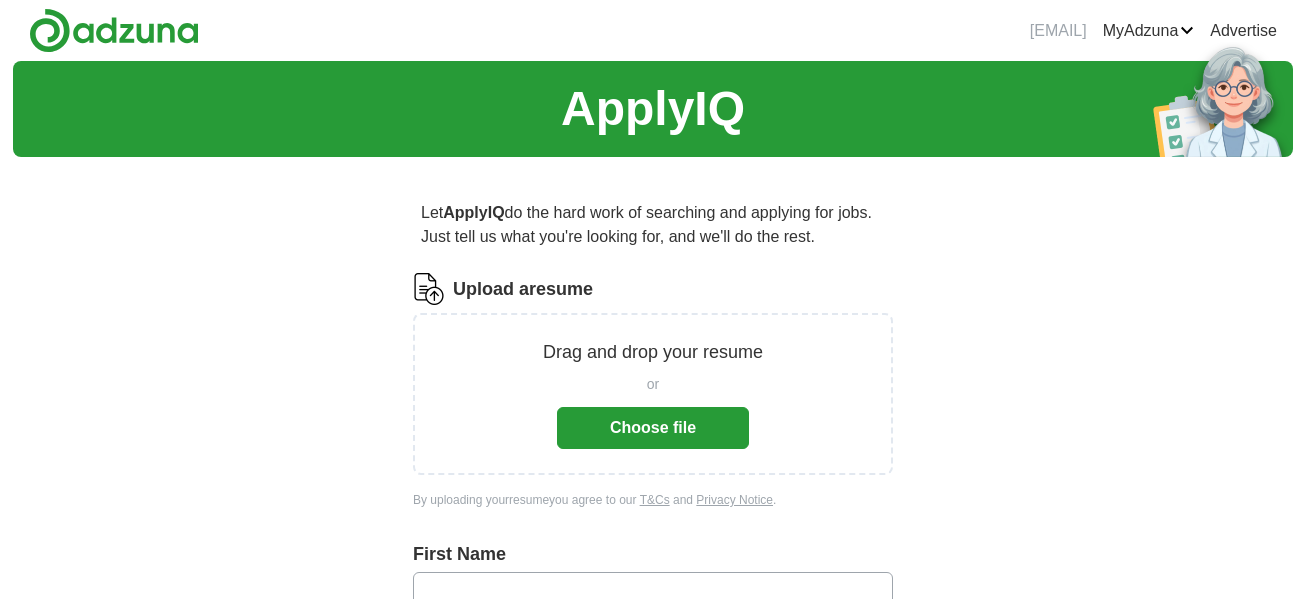 scroll, scrollTop: 0, scrollLeft: 0, axis: both 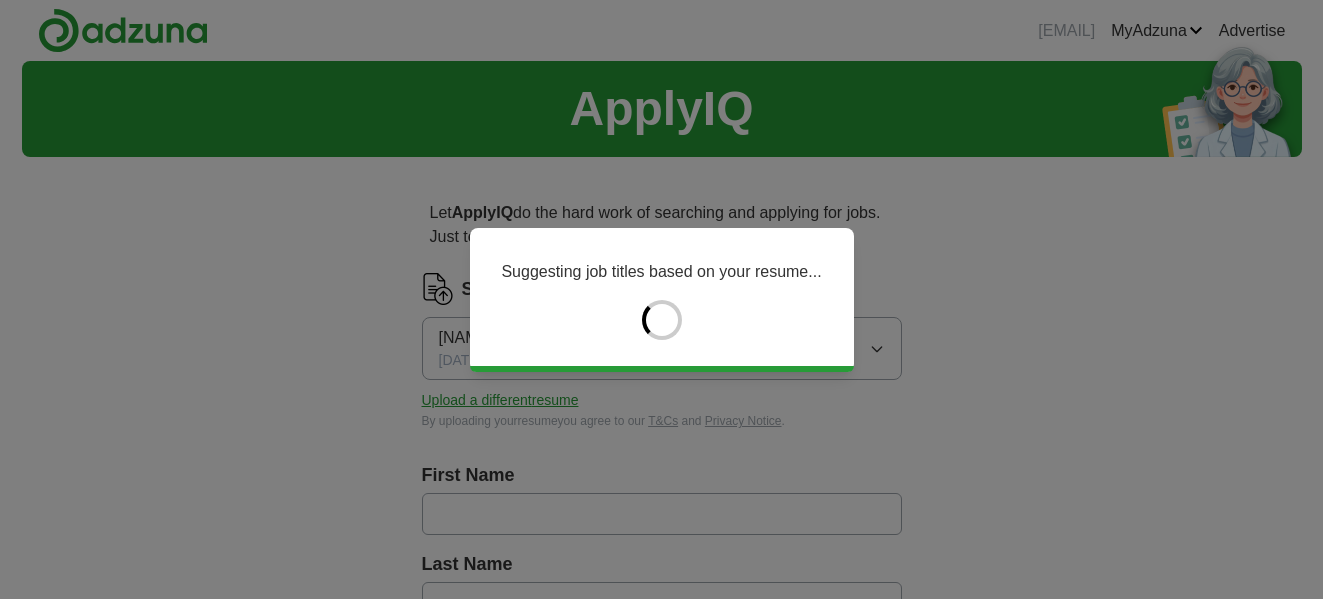 type on "****" 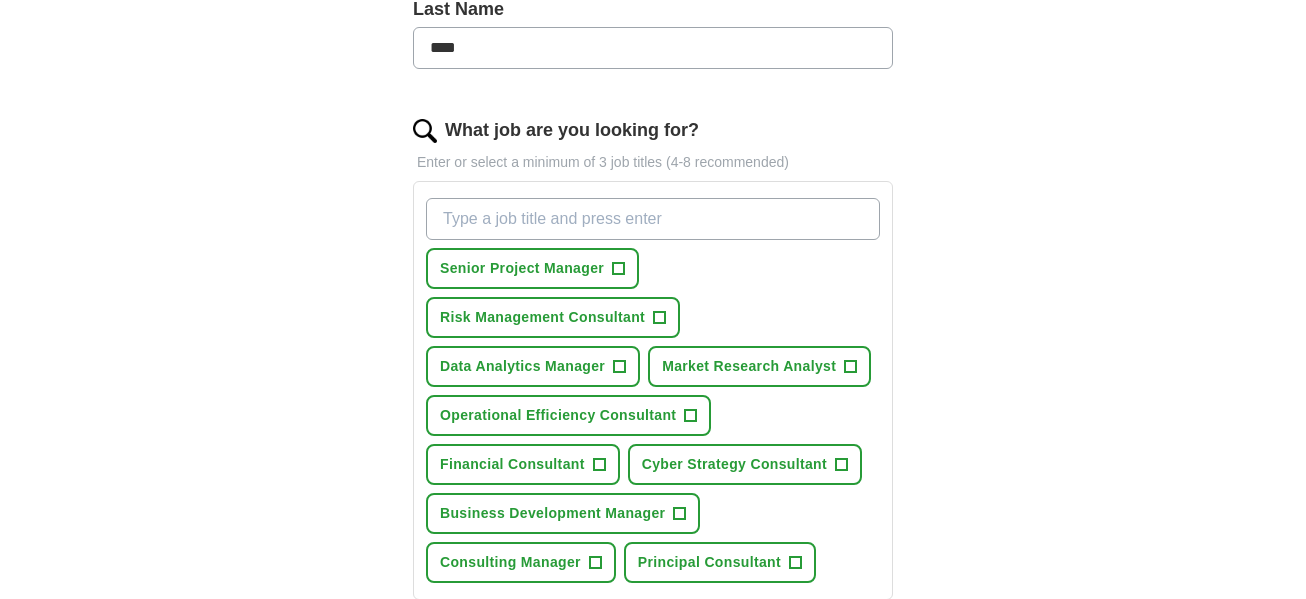scroll, scrollTop: 561, scrollLeft: 0, axis: vertical 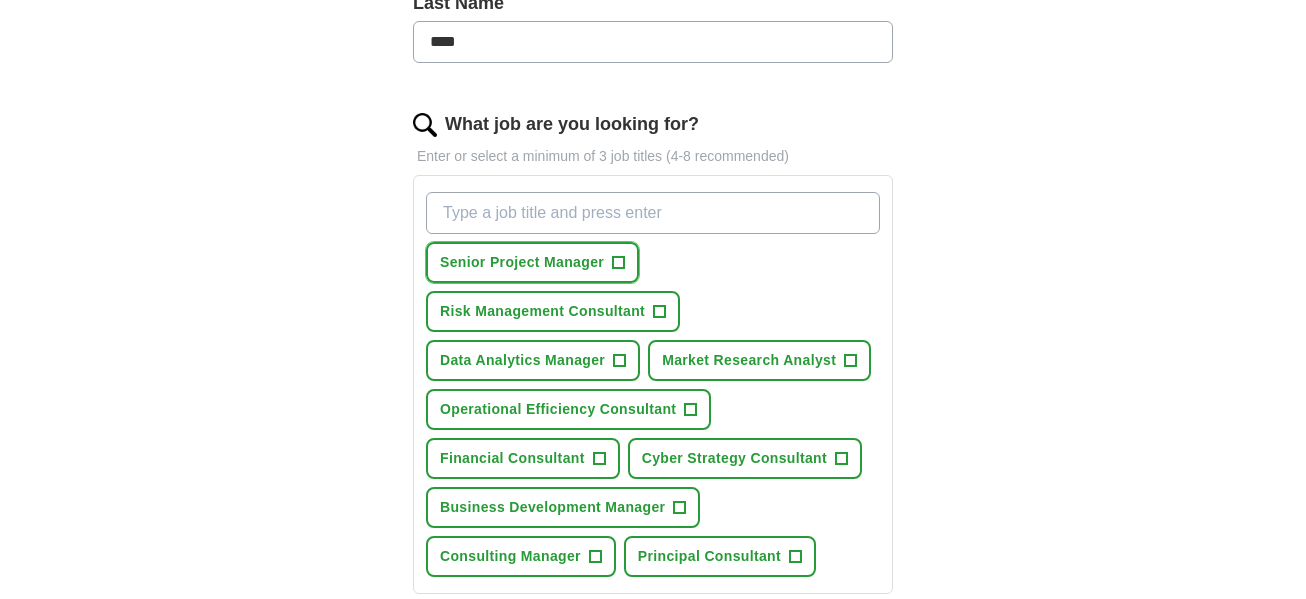 click on "+" at bounding box center [619, 263] 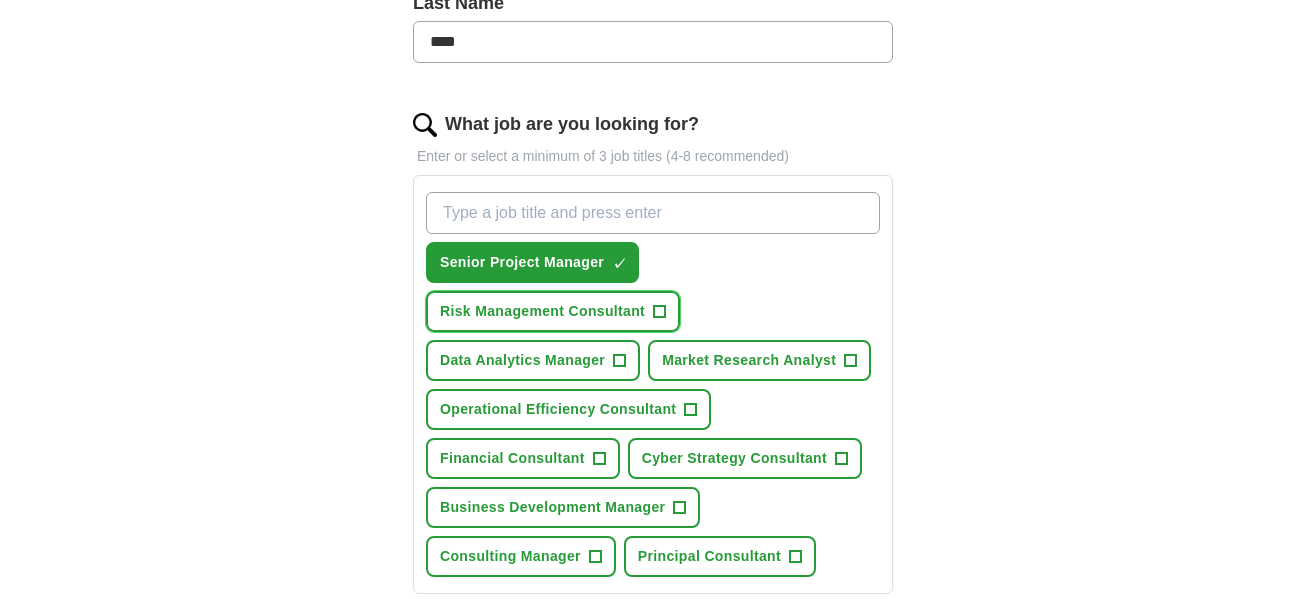 click on "+" at bounding box center [660, 312] 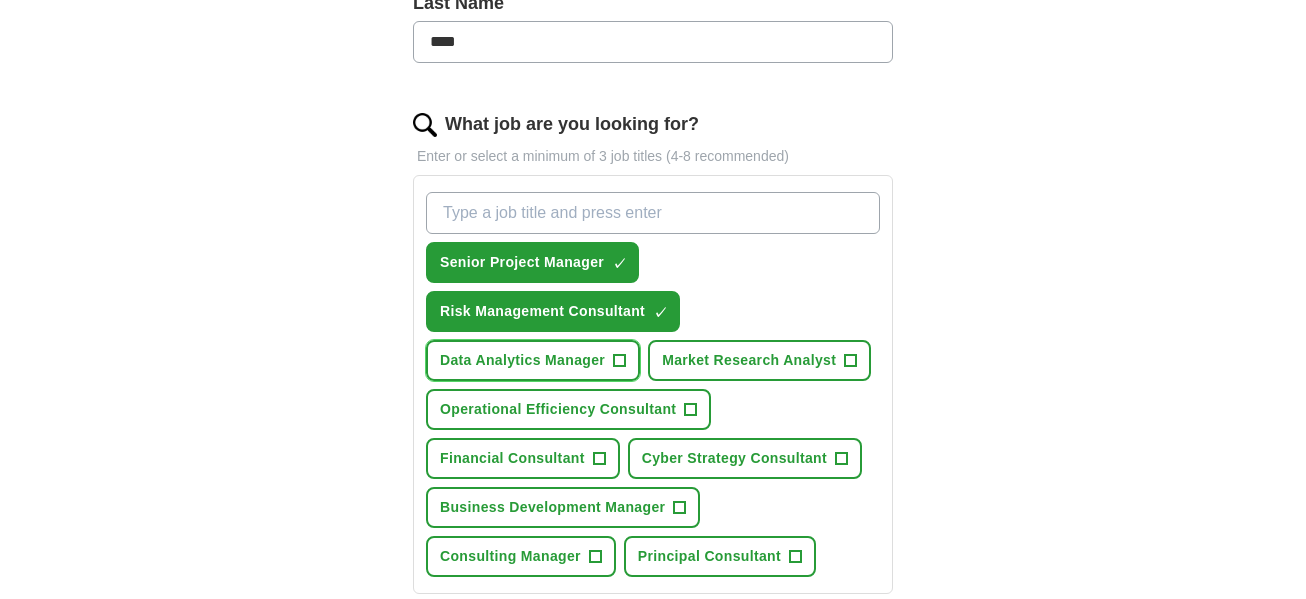 click on "+" at bounding box center [620, 361] 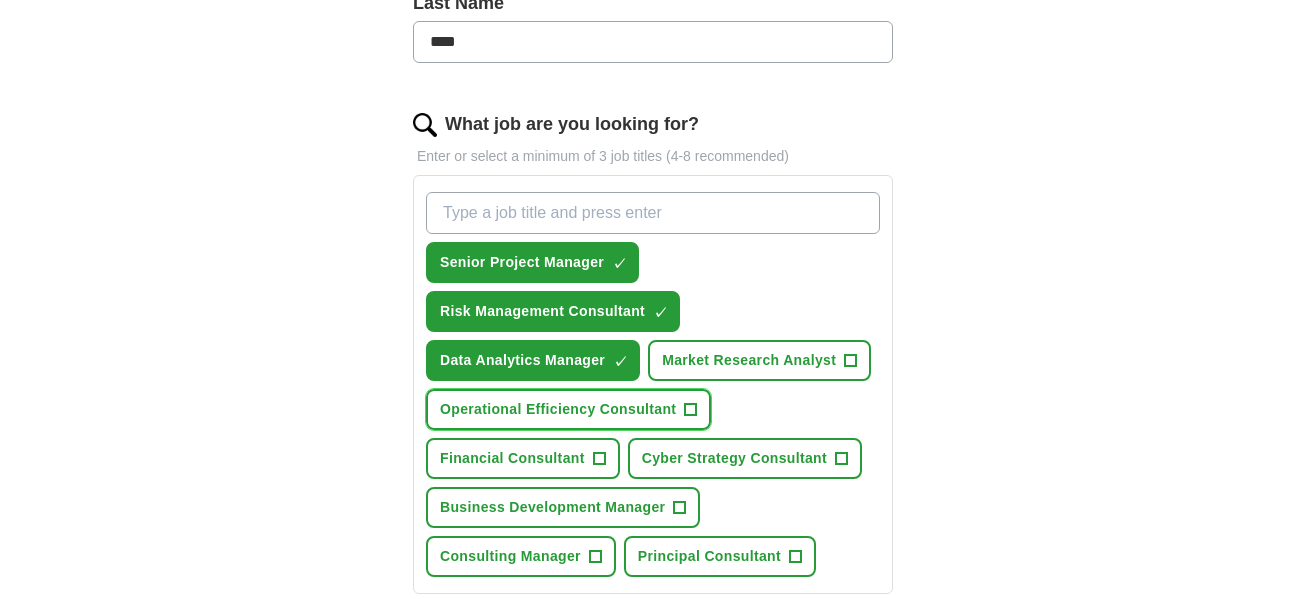 click on "Operational Efficiency Consultant" at bounding box center [558, 409] 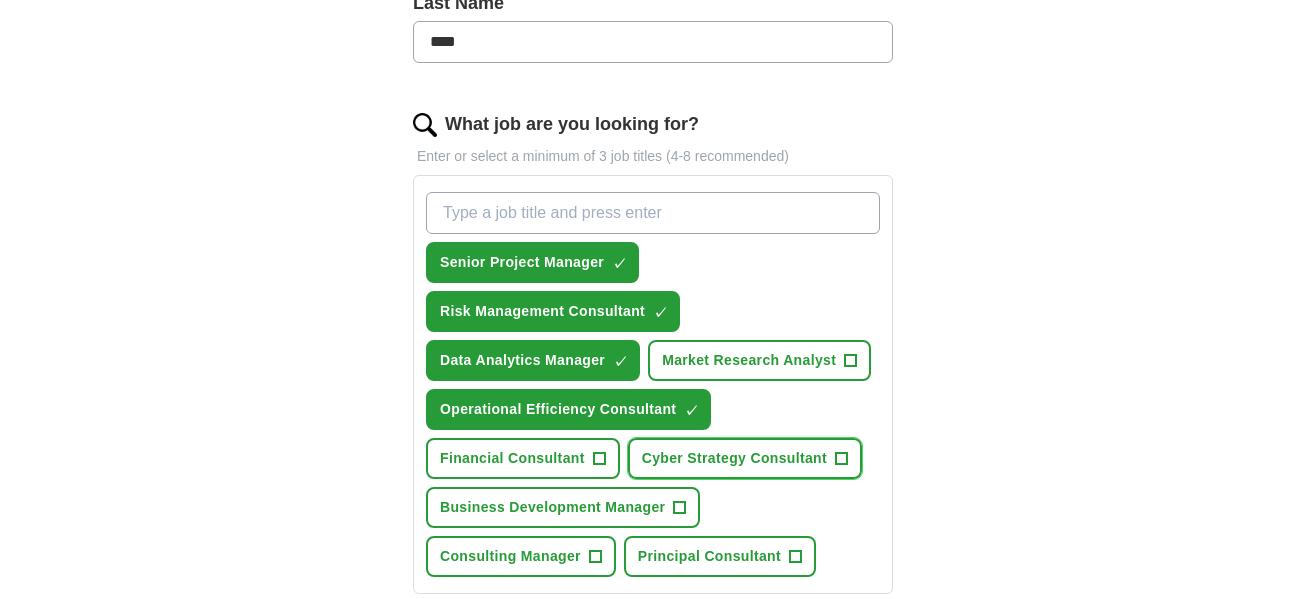 click on "Cyber Strategy Consultant" at bounding box center [734, 458] 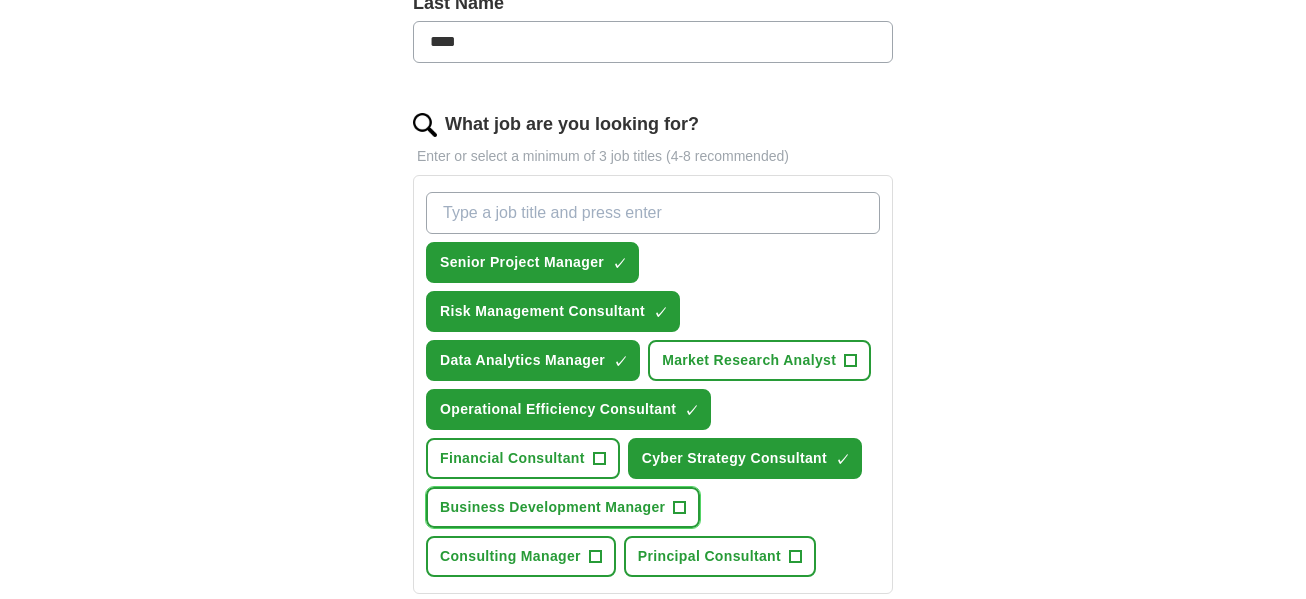 click on "Business Development Manager" at bounding box center (552, 507) 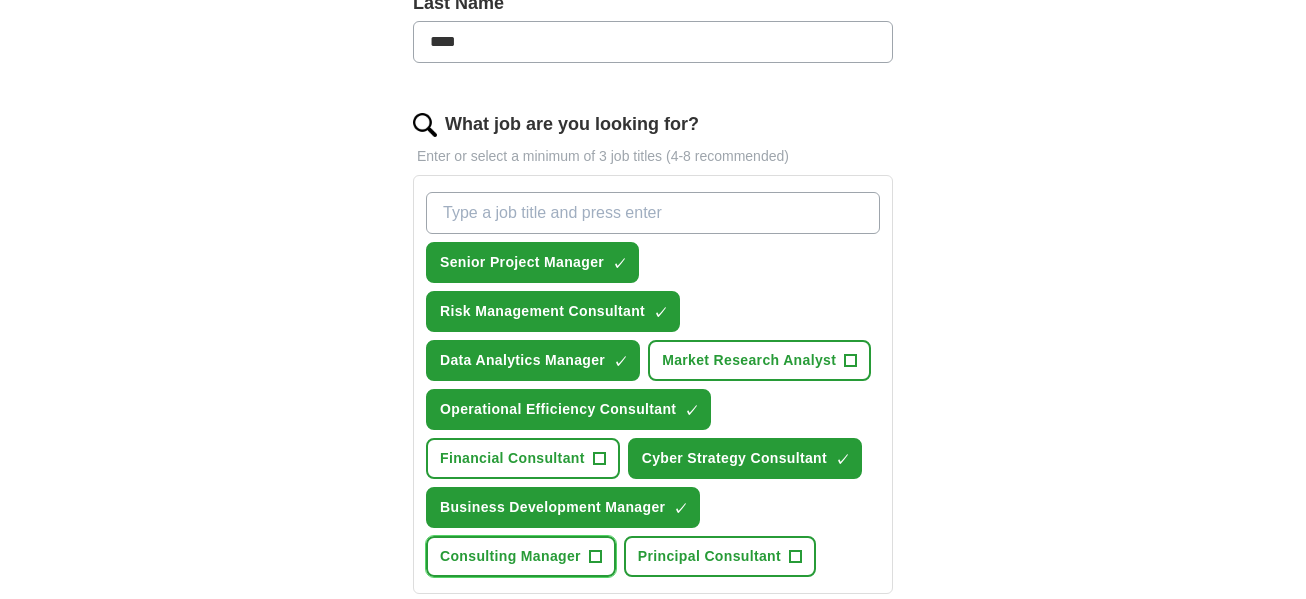 click on "Consulting Manager" at bounding box center (510, 556) 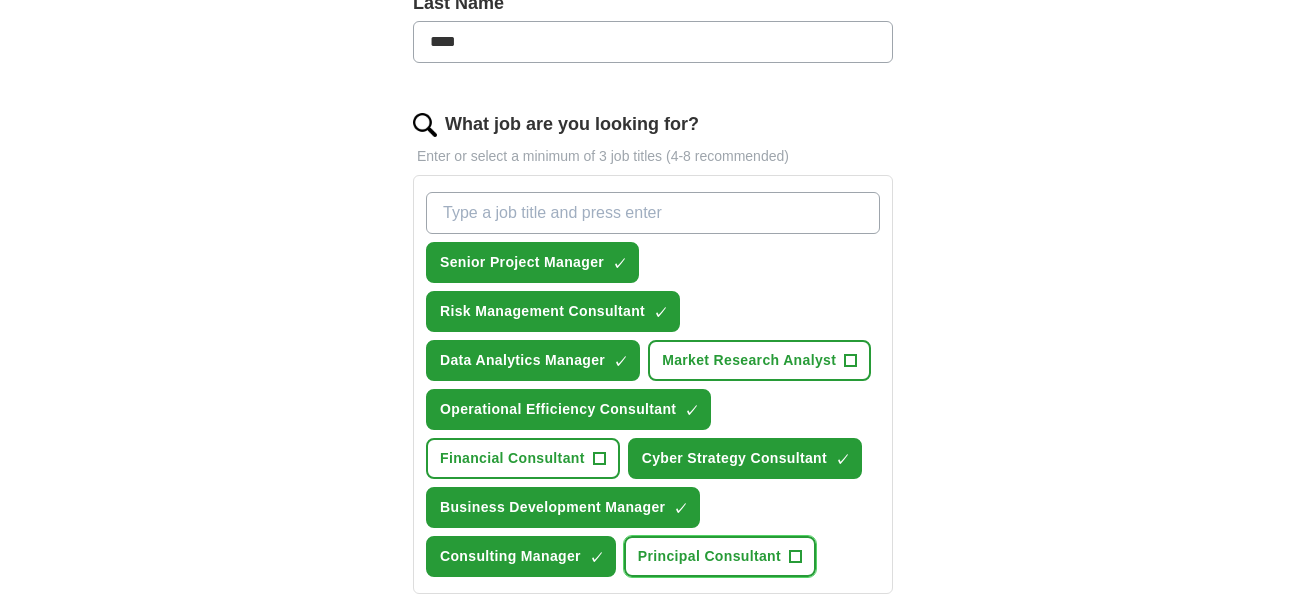 click on "Principal Consultant" at bounding box center (709, 556) 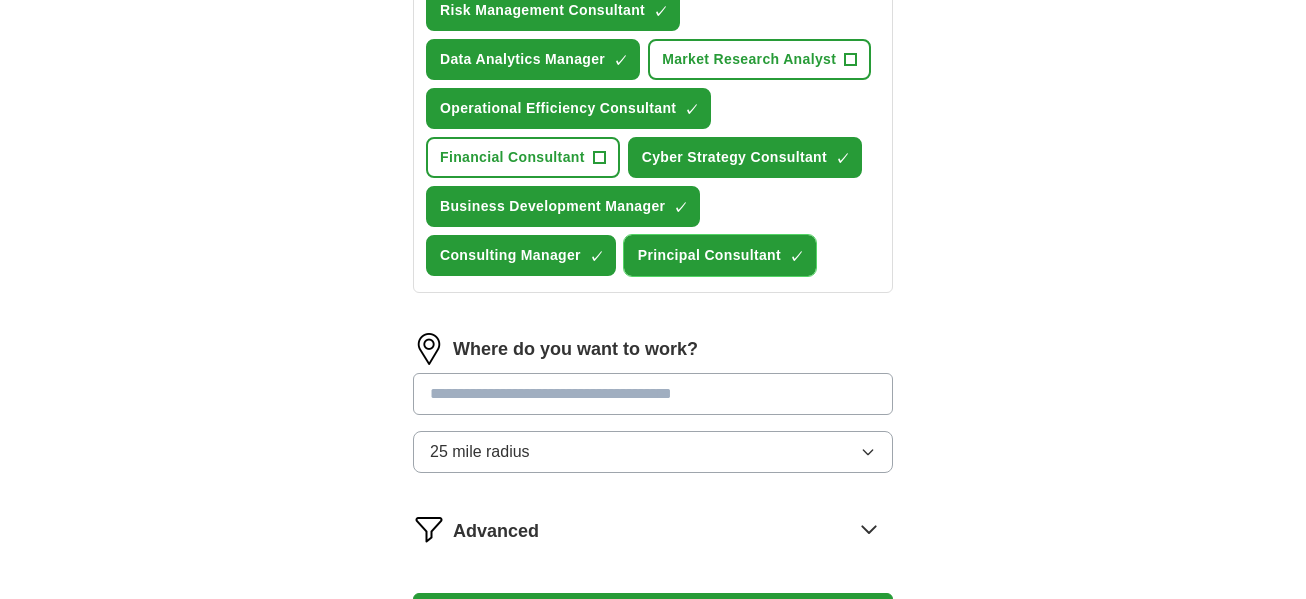 scroll, scrollTop: 866, scrollLeft: 0, axis: vertical 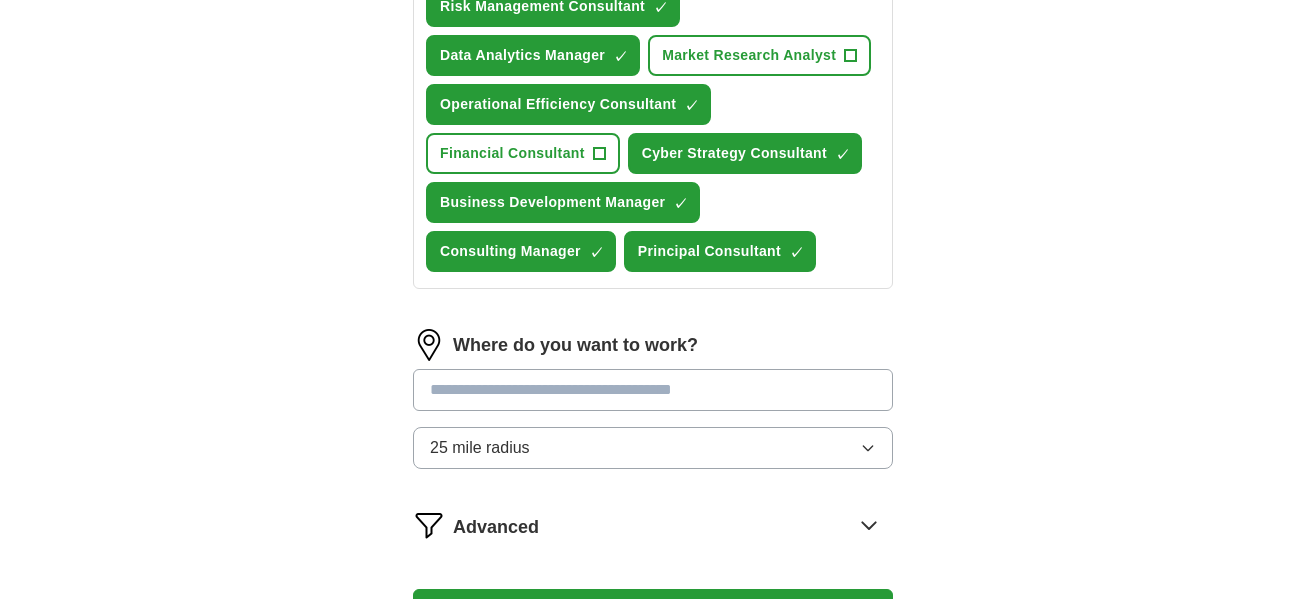 click at bounding box center [653, 390] 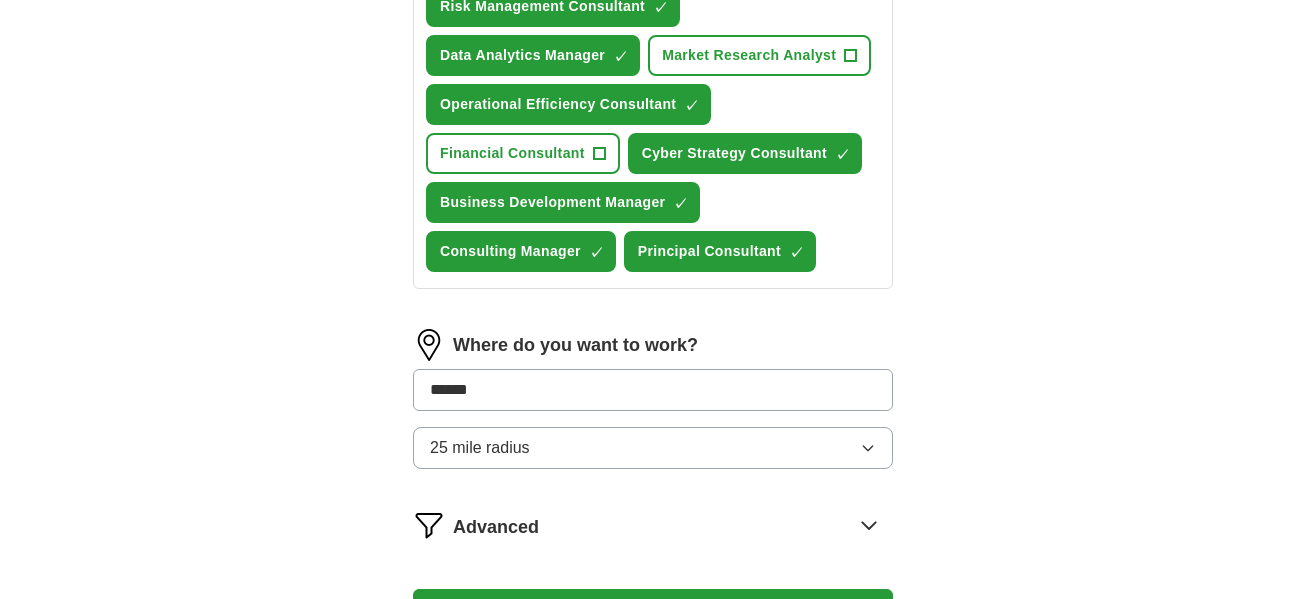 type on "*****" 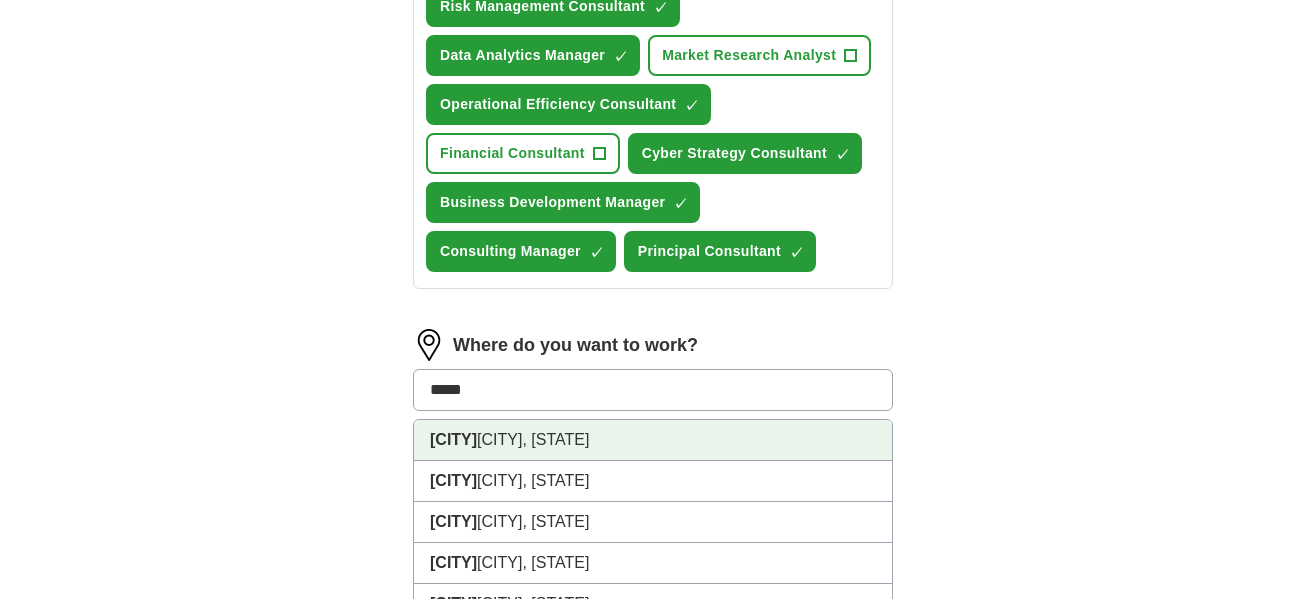 click on "[CITY], [STATE]" at bounding box center [653, 440] 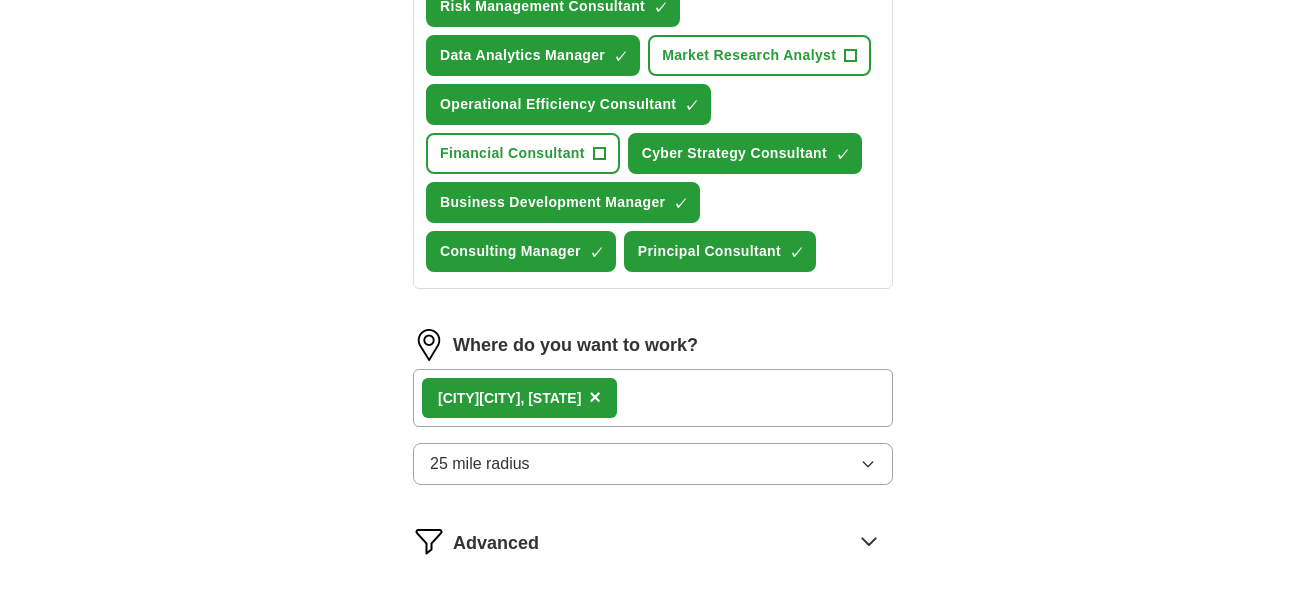 click on "25 mile radius" at bounding box center (653, 464) 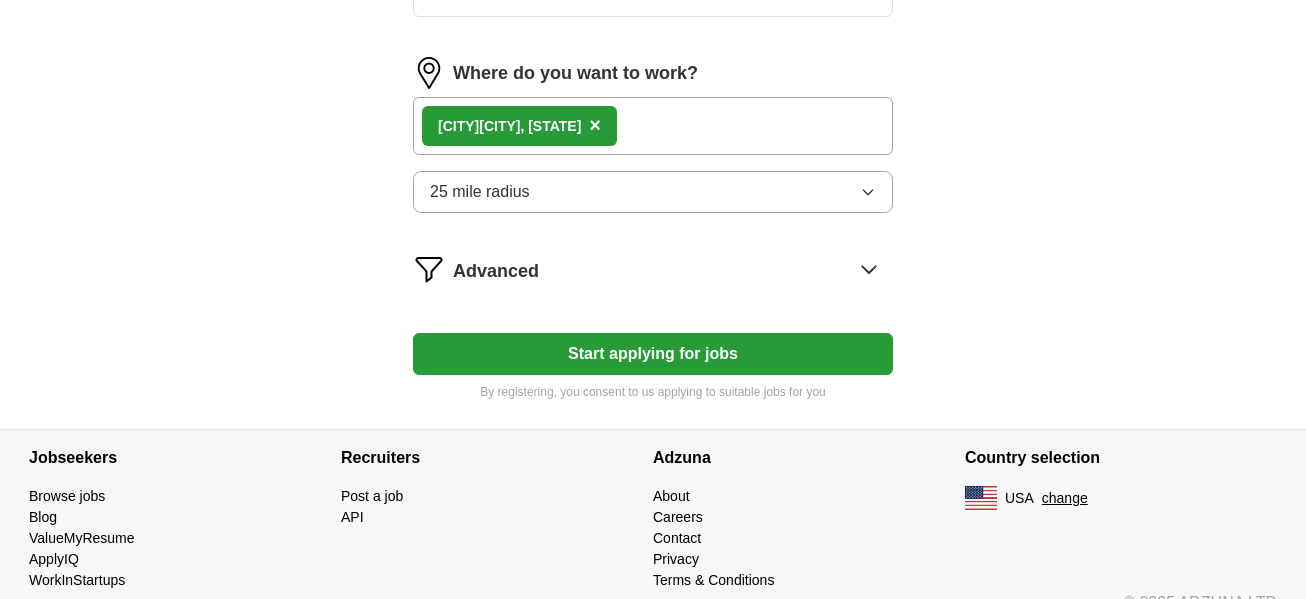 scroll, scrollTop: 1153, scrollLeft: 0, axis: vertical 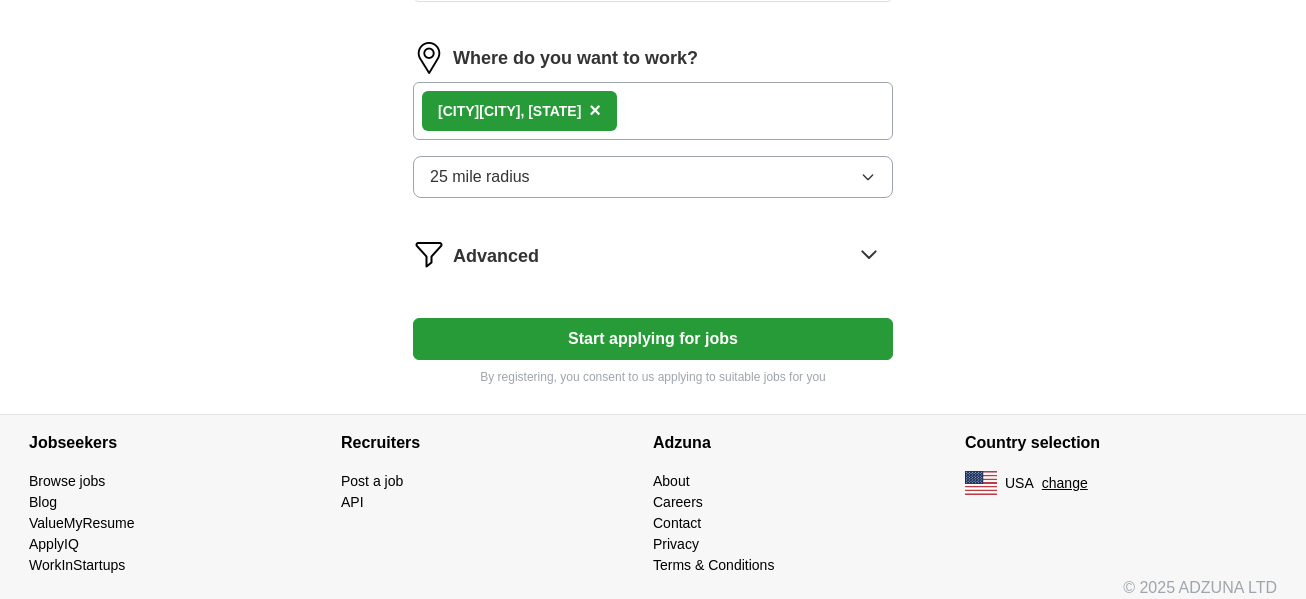 click 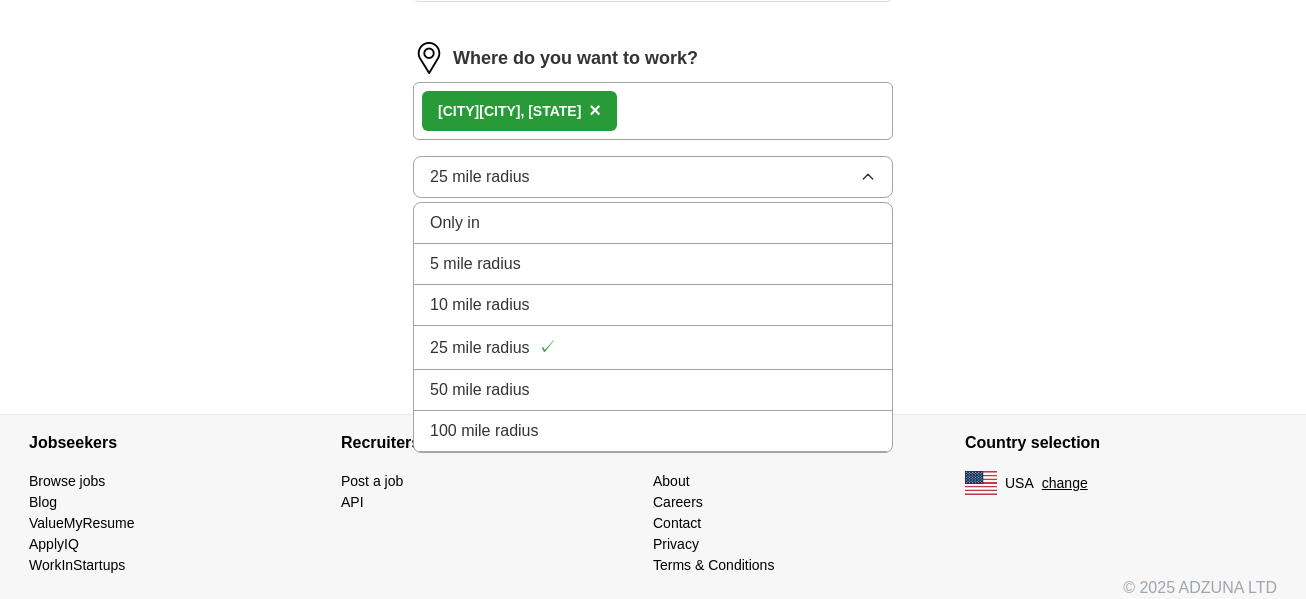 click on "50 mile radius" at bounding box center (653, 390) 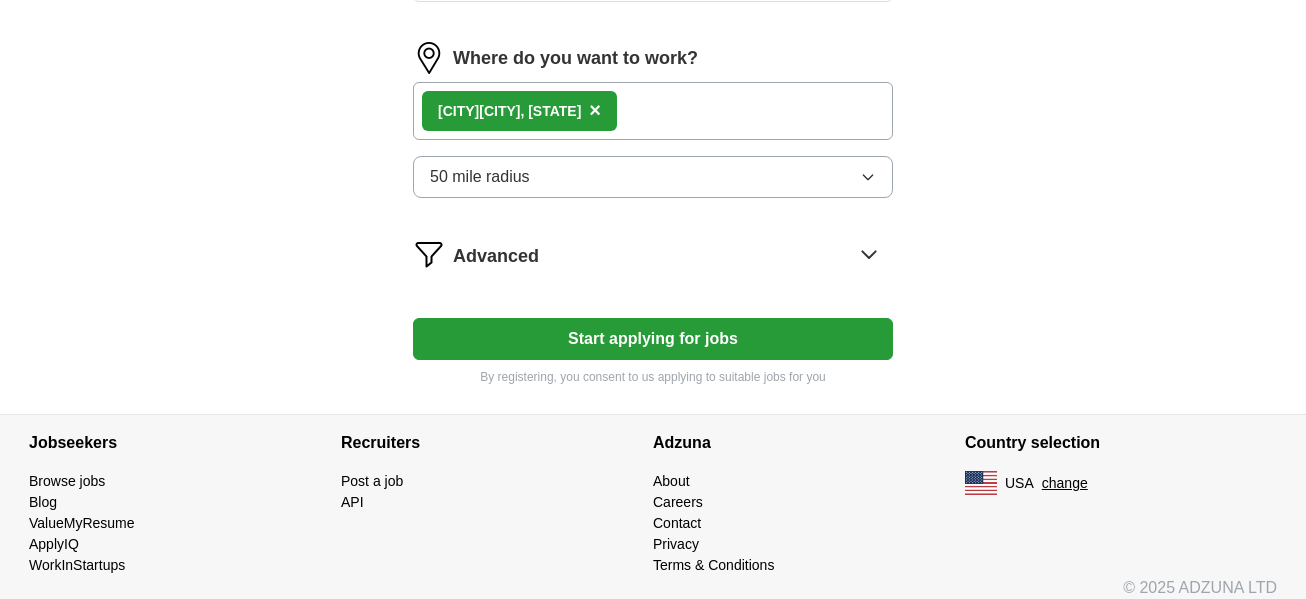 click on "Start applying for jobs" at bounding box center [653, 339] 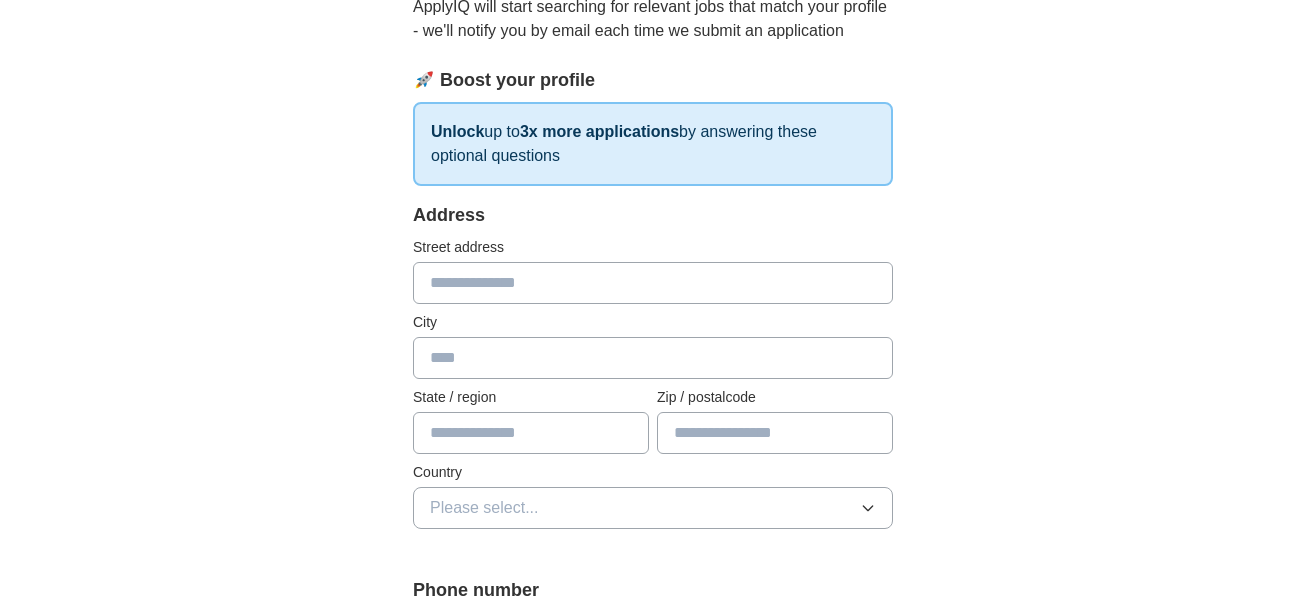scroll, scrollTop: 244, scrollLeft: 0, axis: vertical 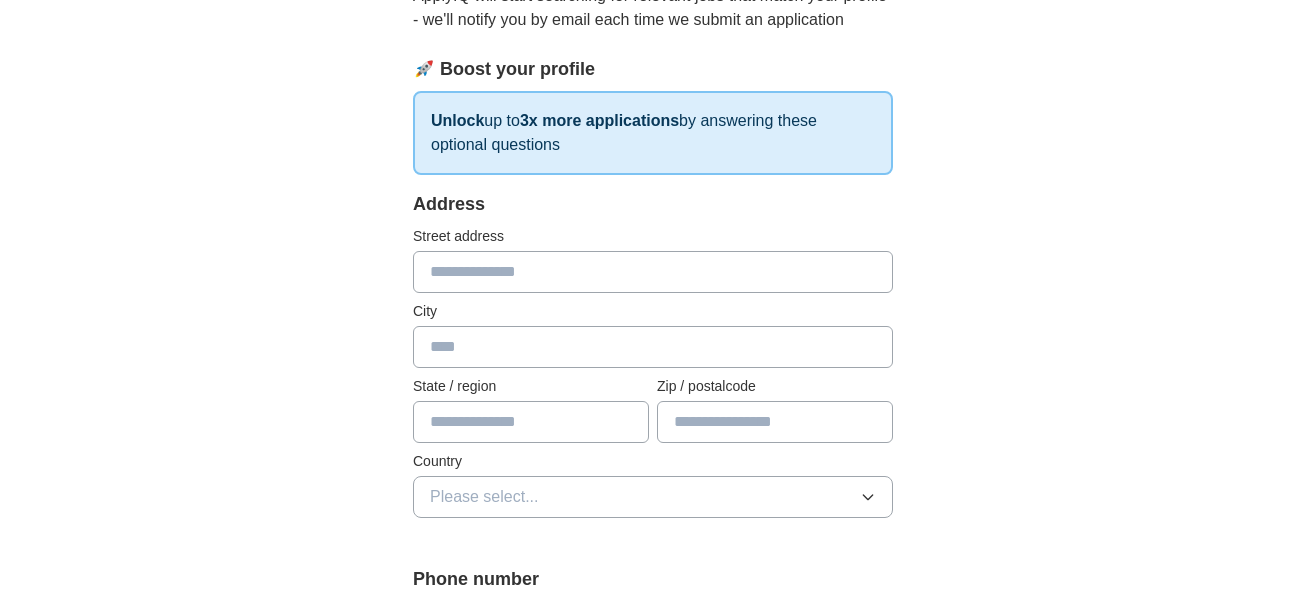 click at bounding box center (653, 272) 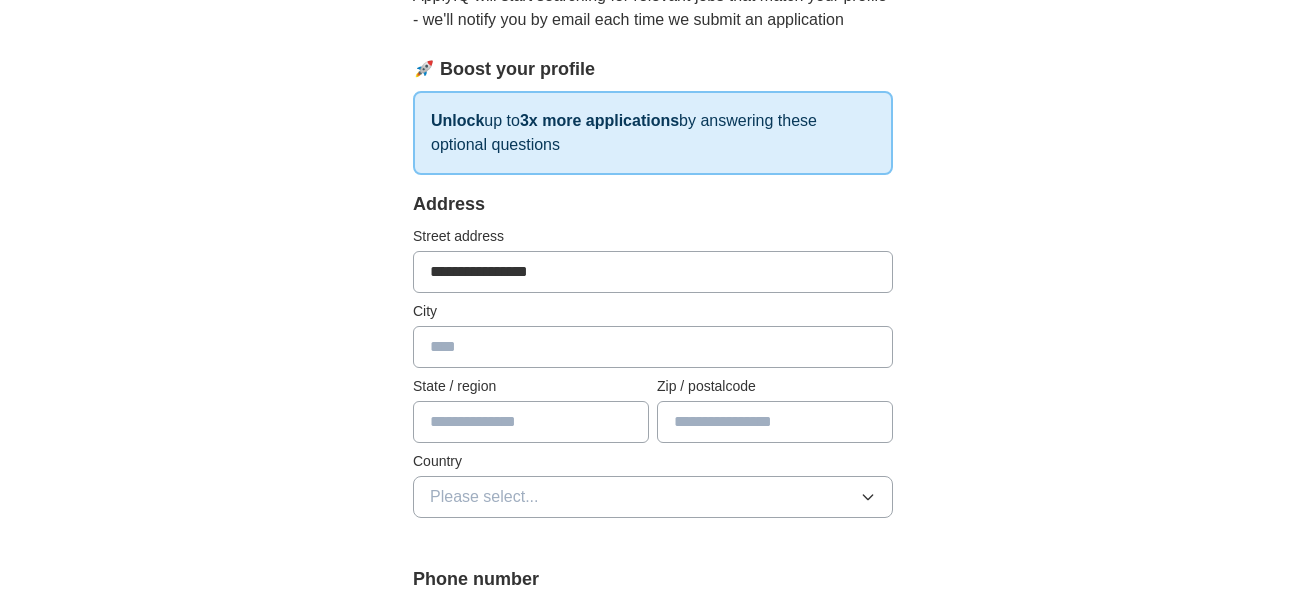 type on "**********" 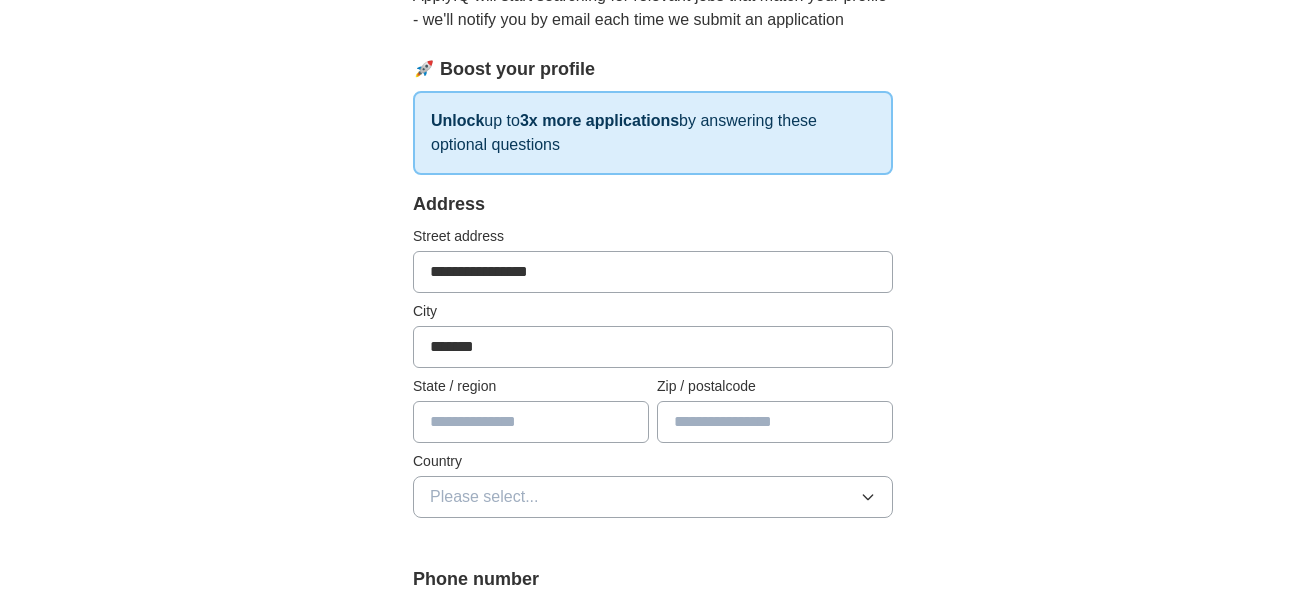 type on "*******" 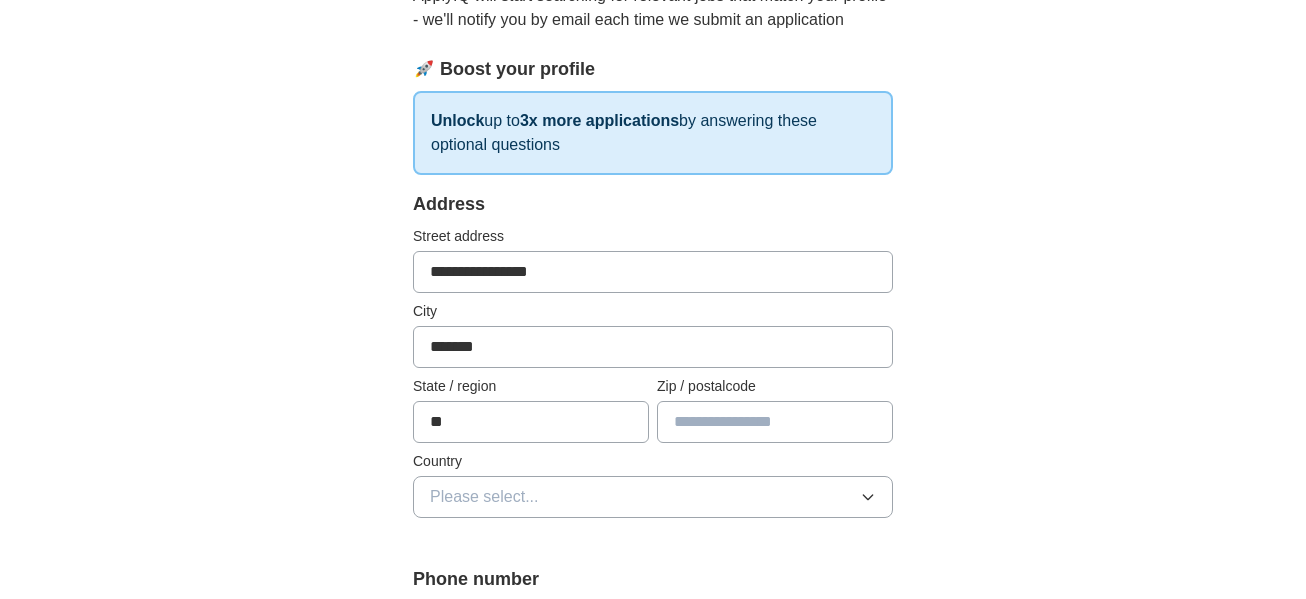 type on "**" 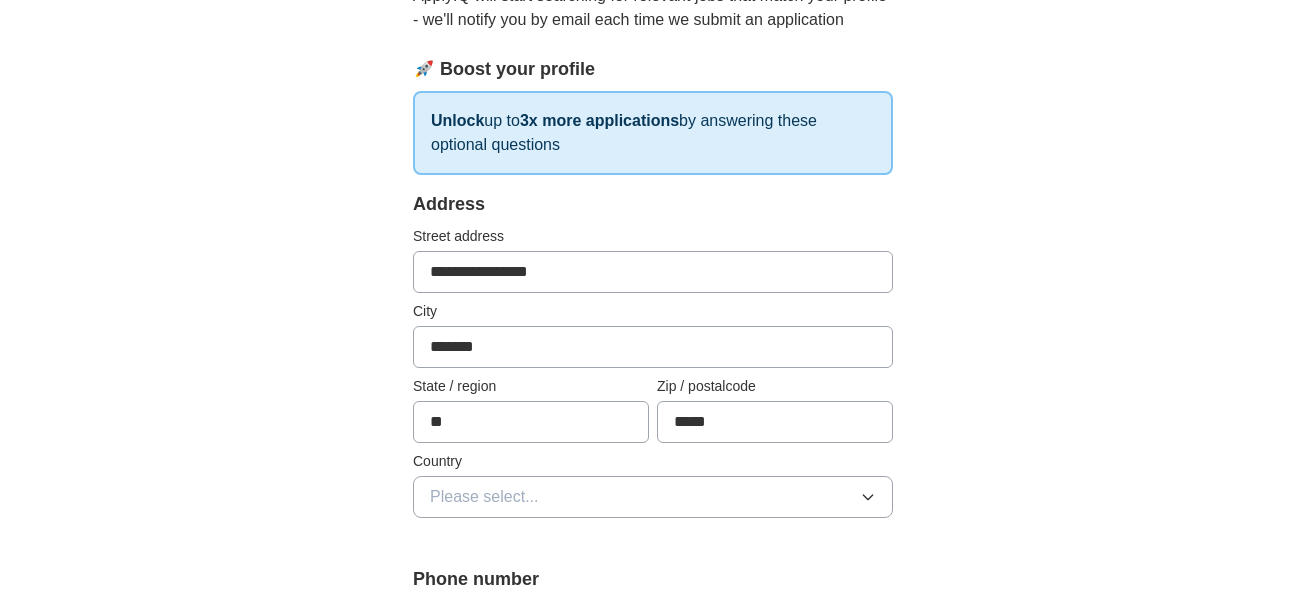 type on "*****" 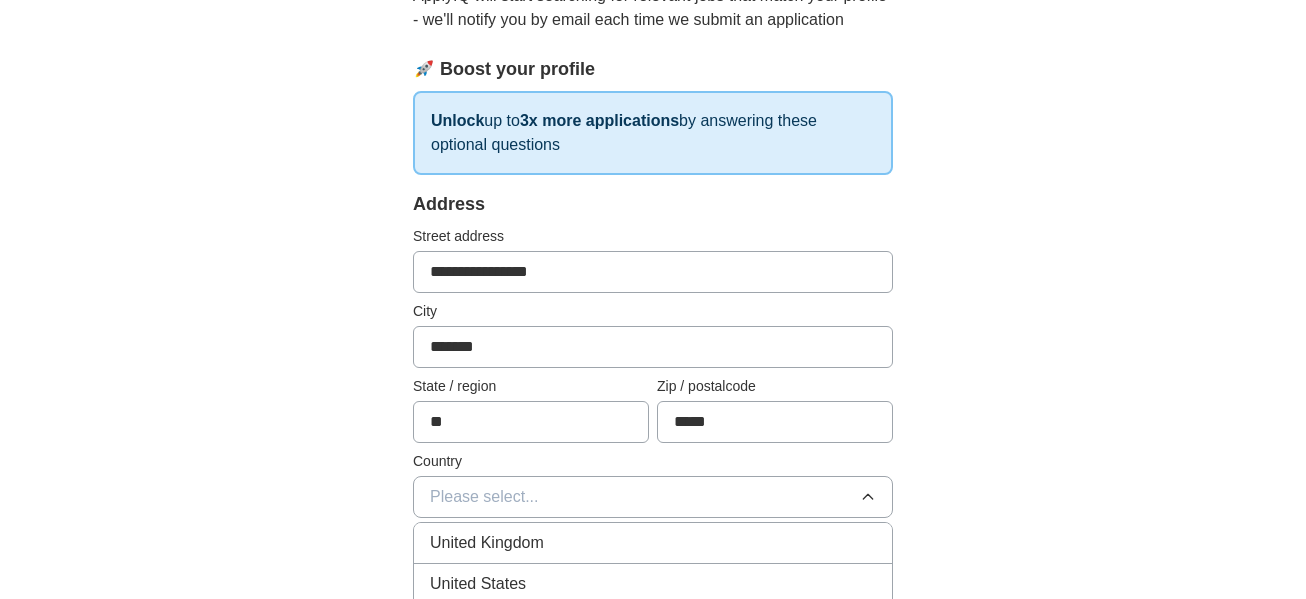 click on "United States" at bounding box center (653, 584) 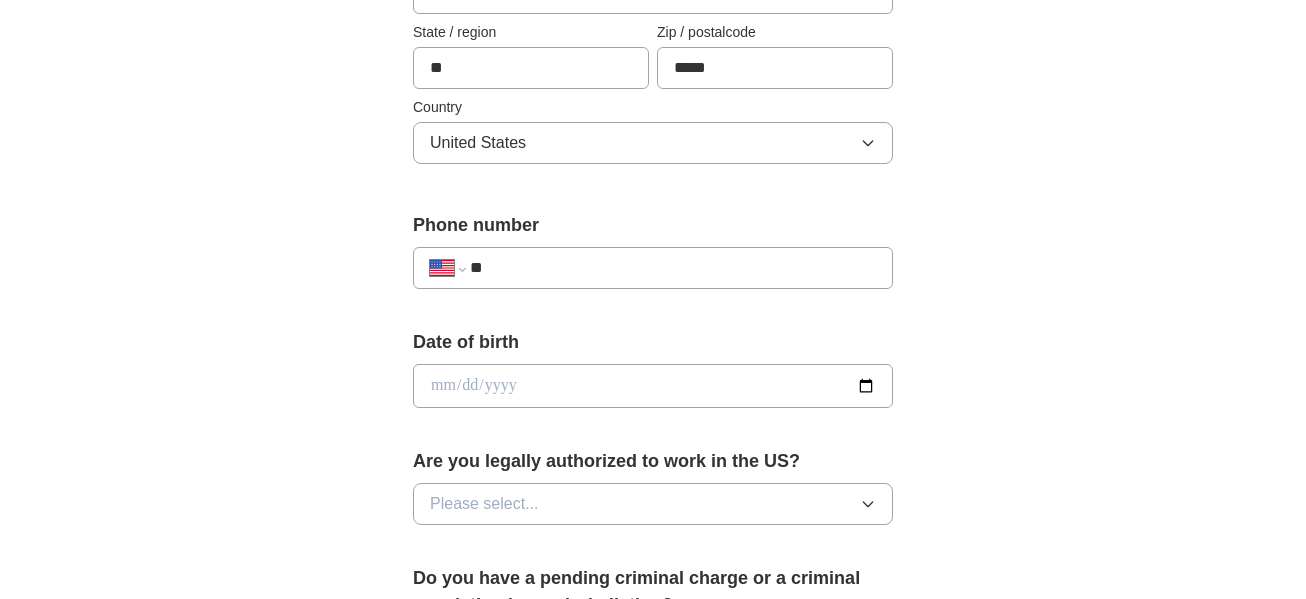scroll, scrollTop: 609, scrollLeft: 0, axis: vertical 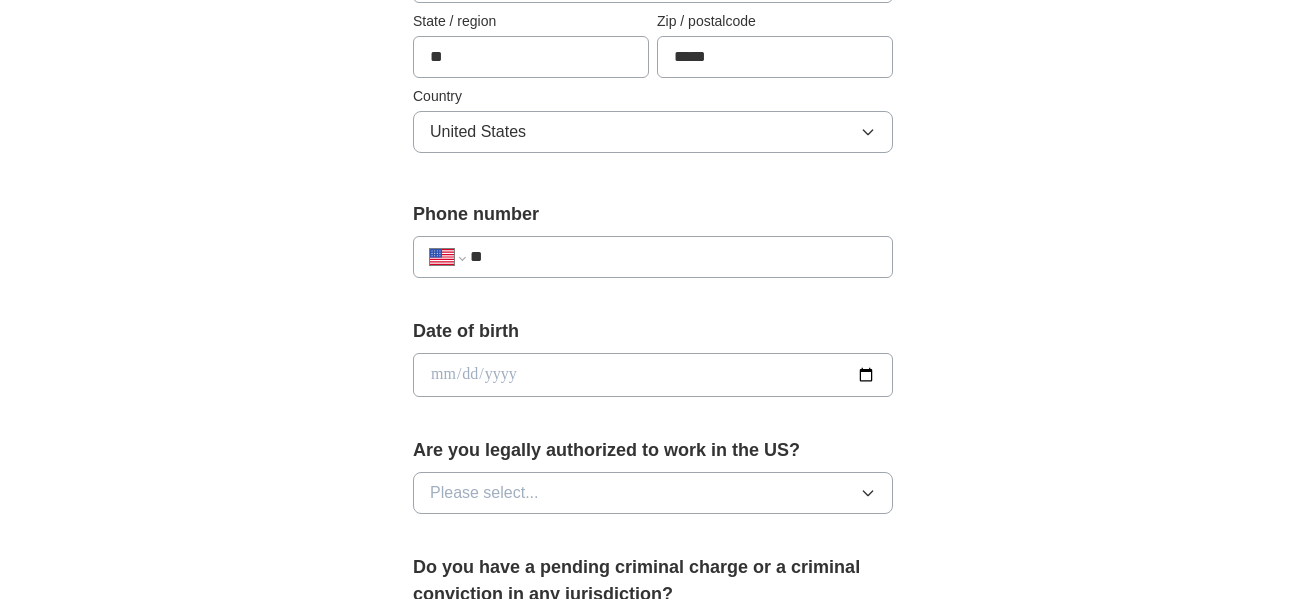 click on "**" at bounding box center [673, 257] 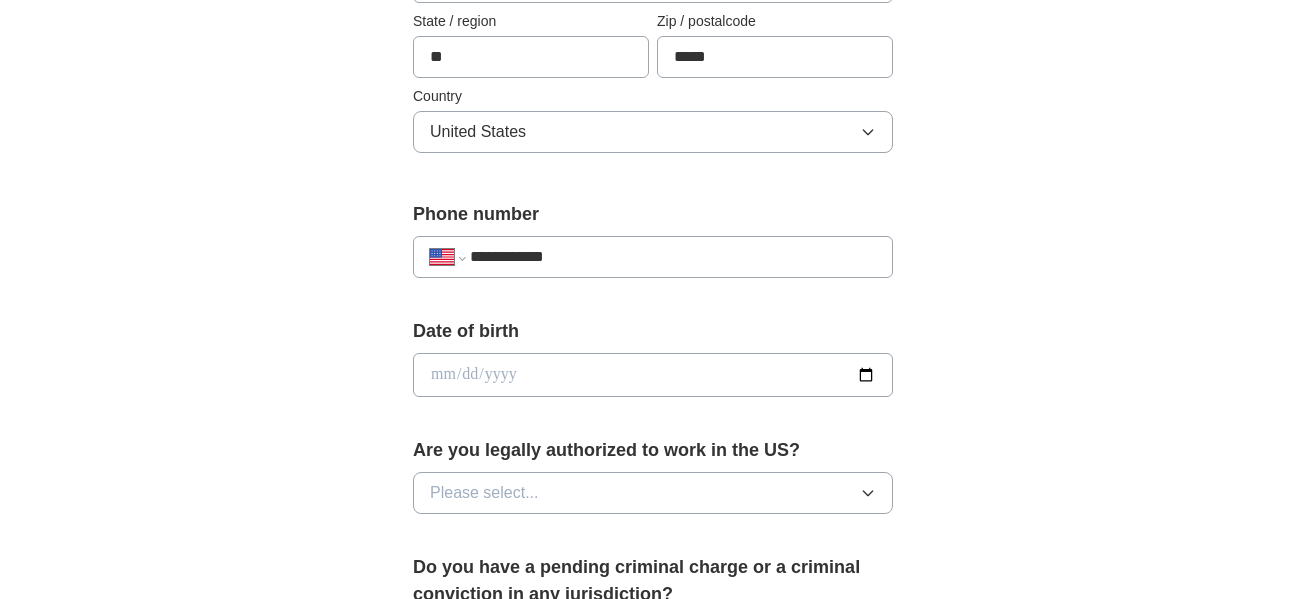 click on "**********" at bounding box center [673, 257] 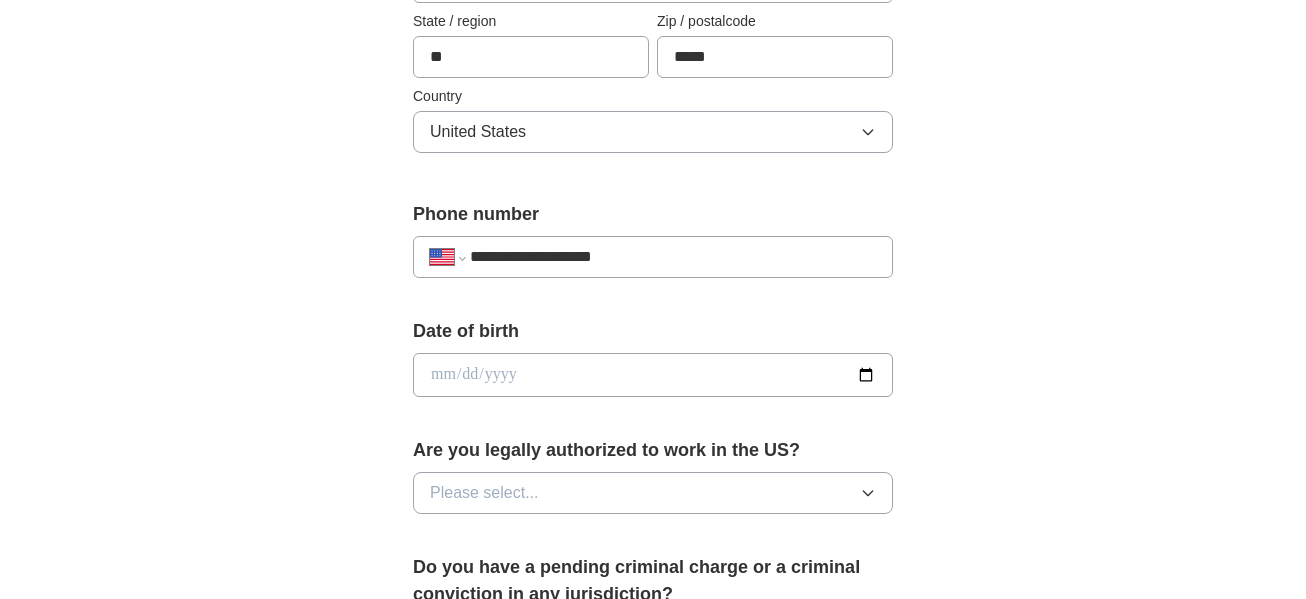 drag, startPoint x: 581, startPoint y: 254, endPoint x: 649, endPoint y: 254, distance: 68 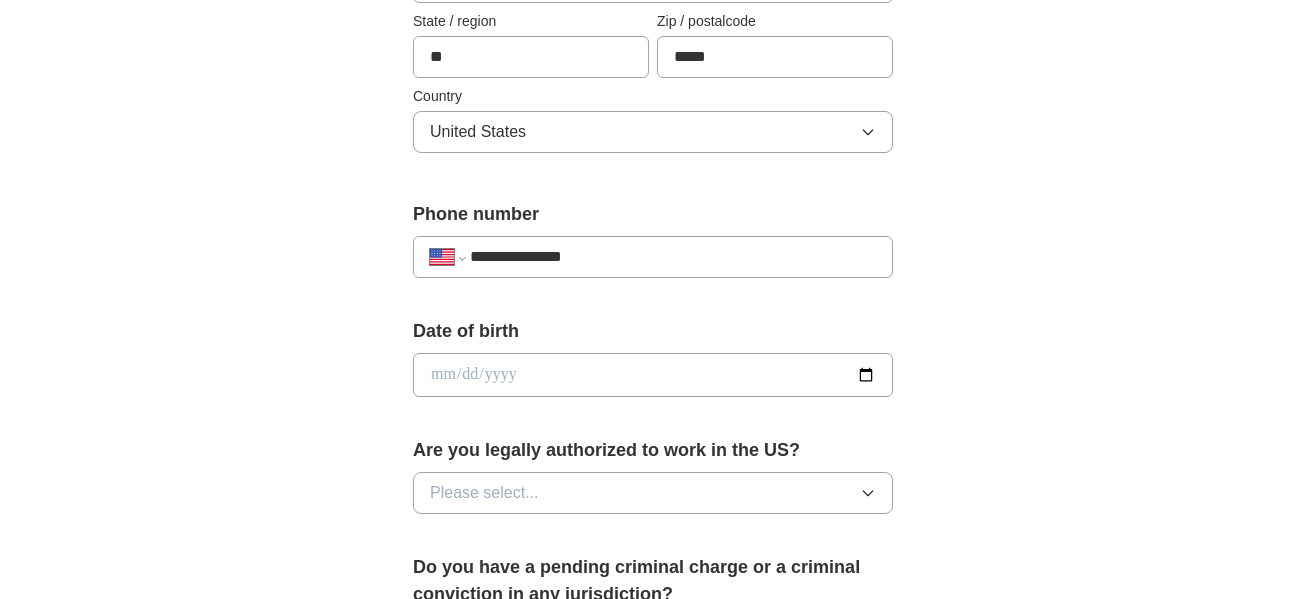 type on "**********" 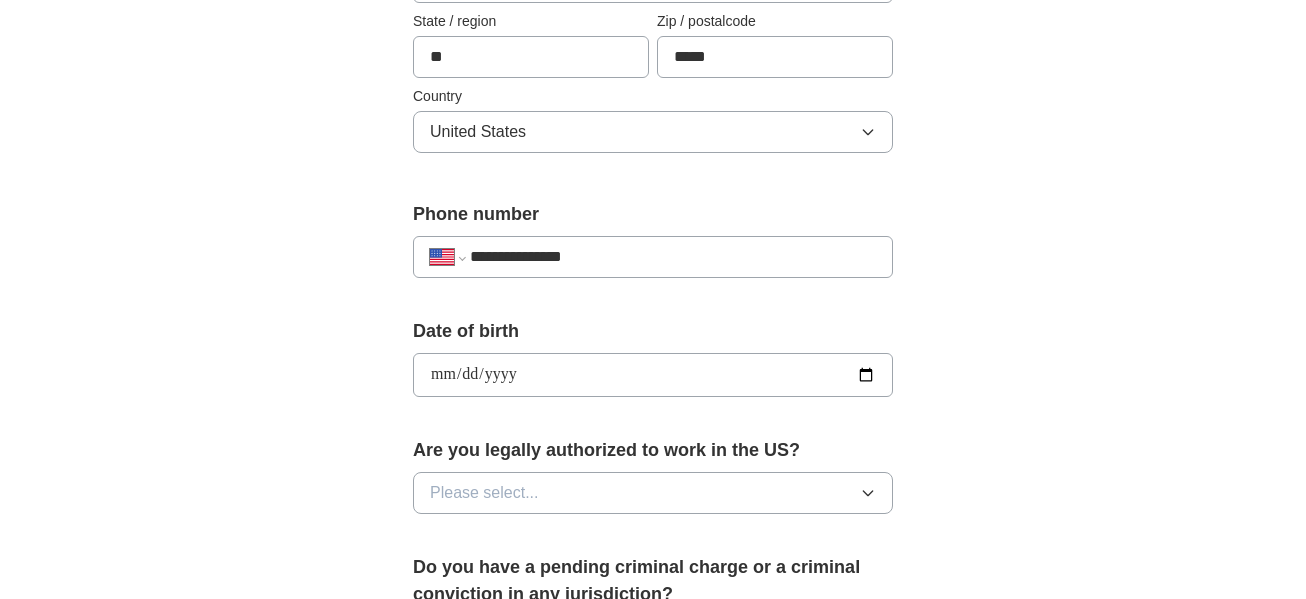 type on "**********" 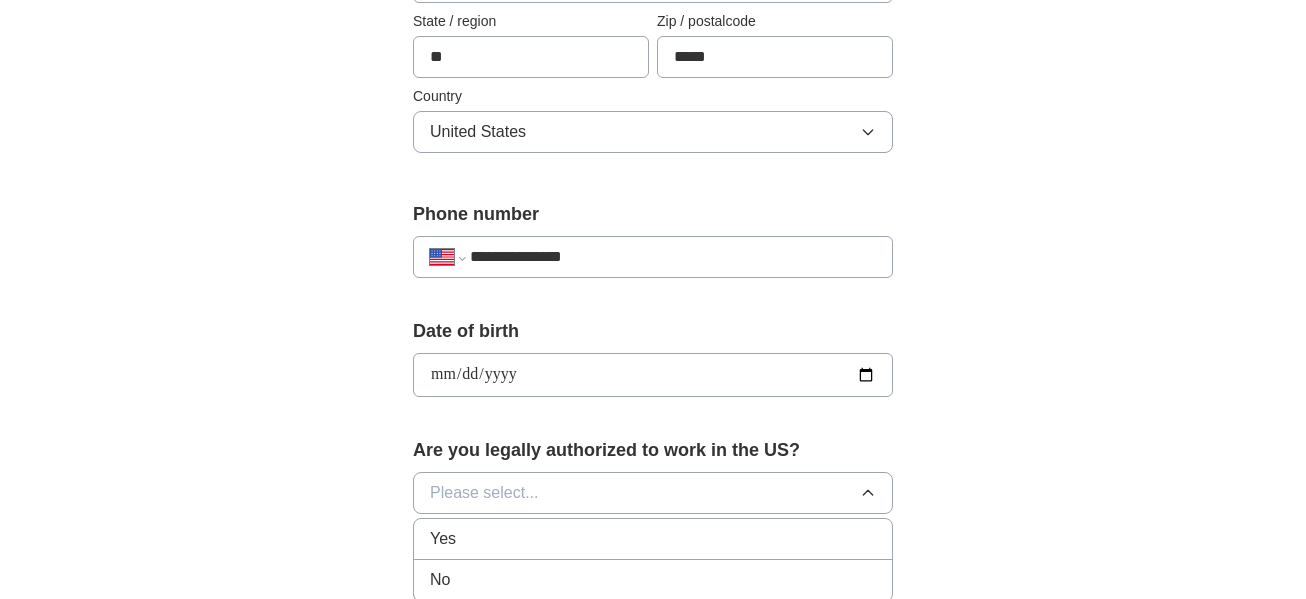 click on "Yes" at bounding box center (653, 539) 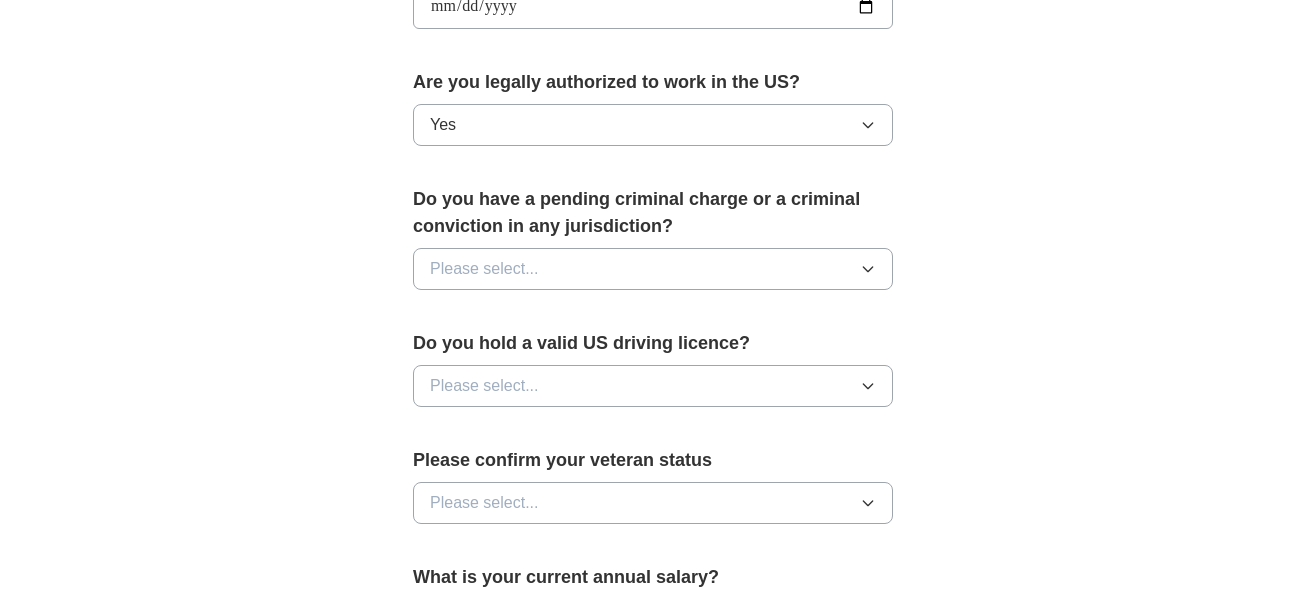 scroll, scrollTop: 981, scrollLeft: 0, axis: vertical 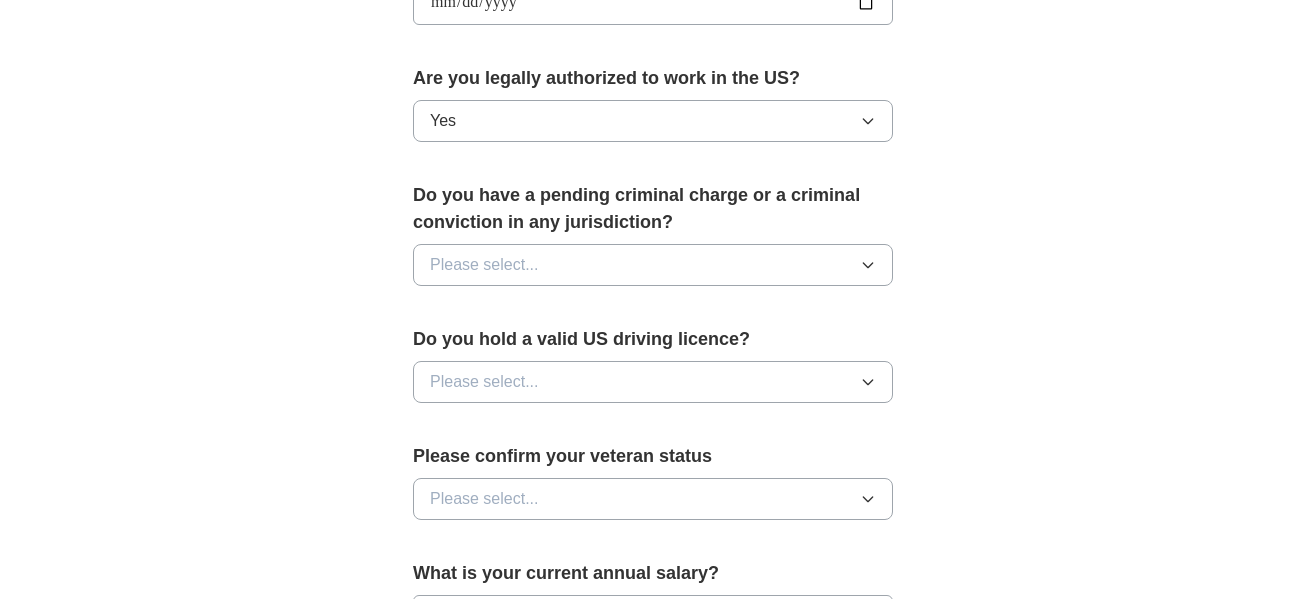 click on "Please select..." at bounding box center [653, 265] 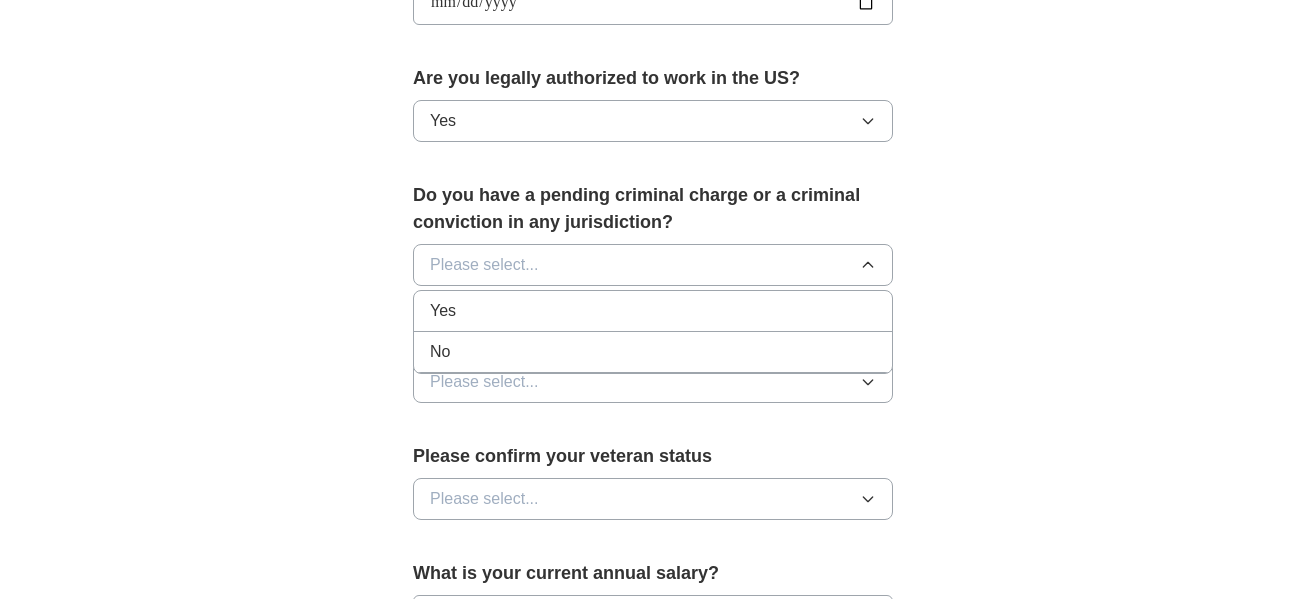 click on "No" at bounding box center [653, 352] 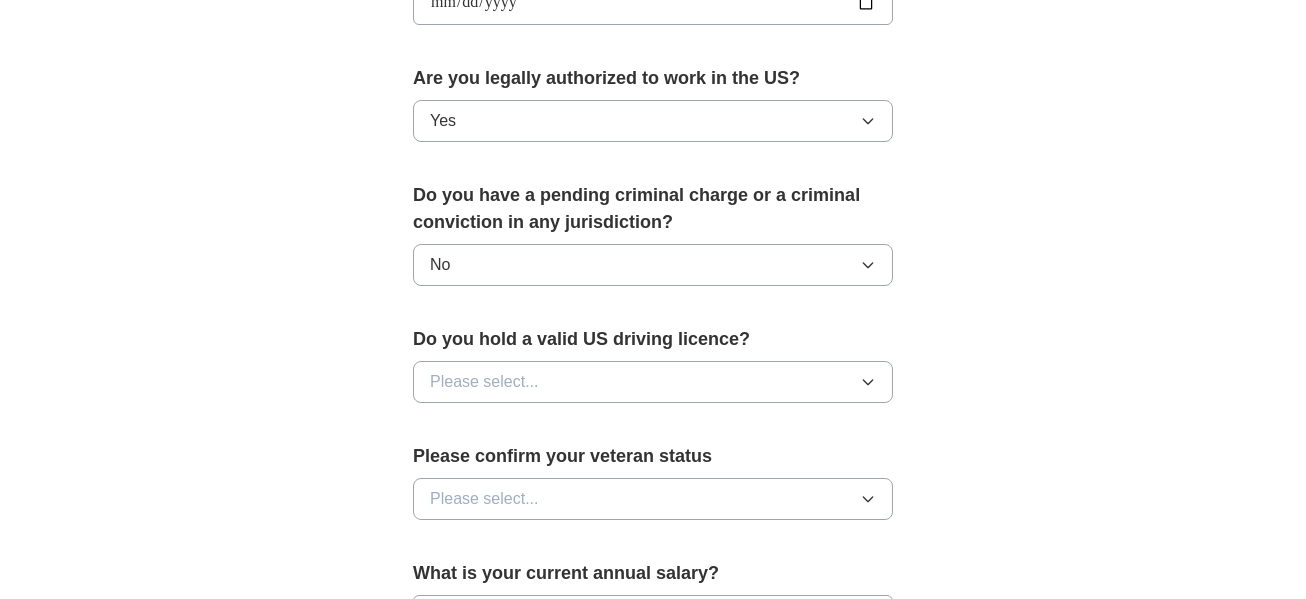 click on "Please select..." at bounding box center (653, 382) 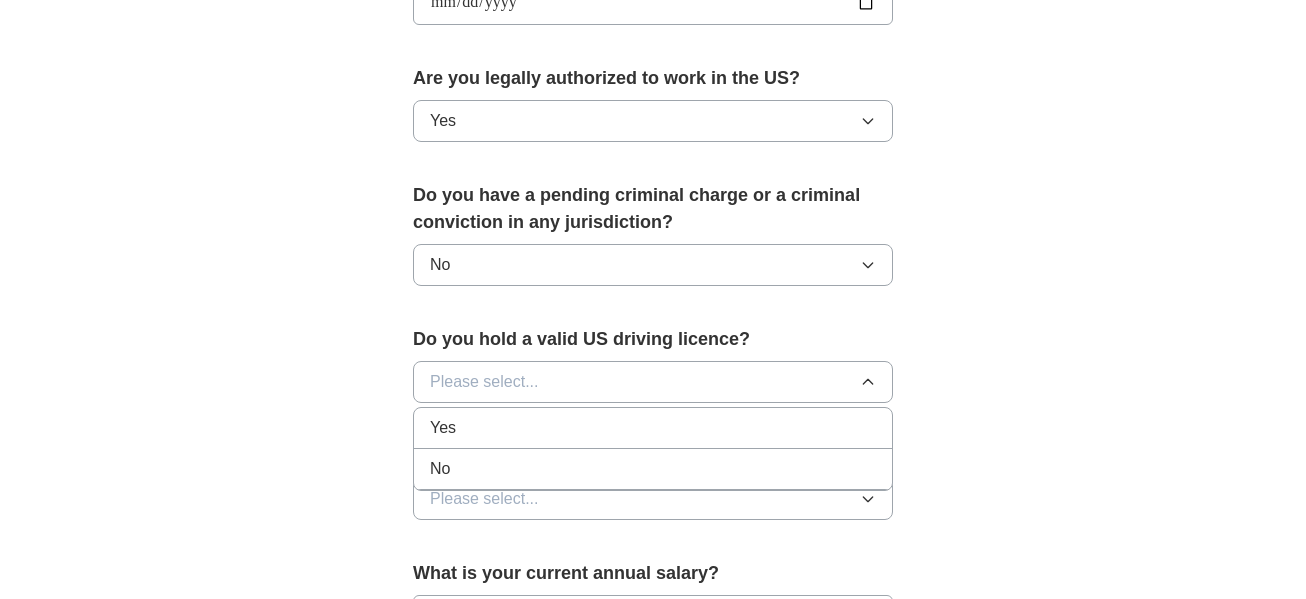 click on "Yes" at bounding box center [653, 428] 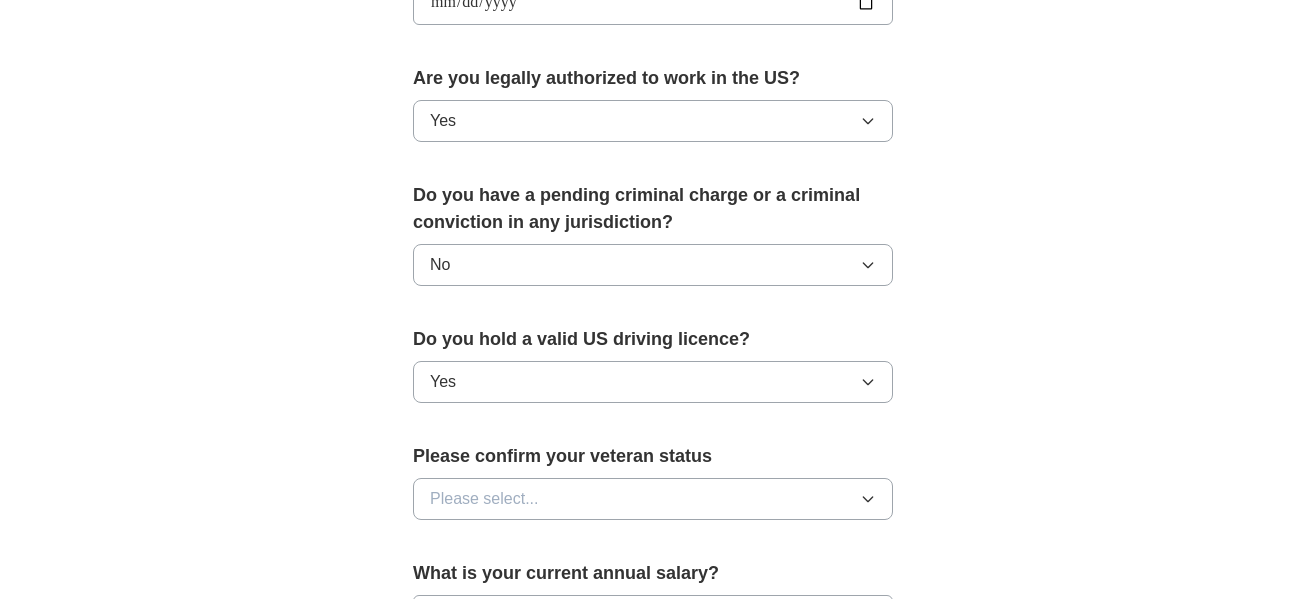 click on "Please select..." at bounding box center (653, 499) 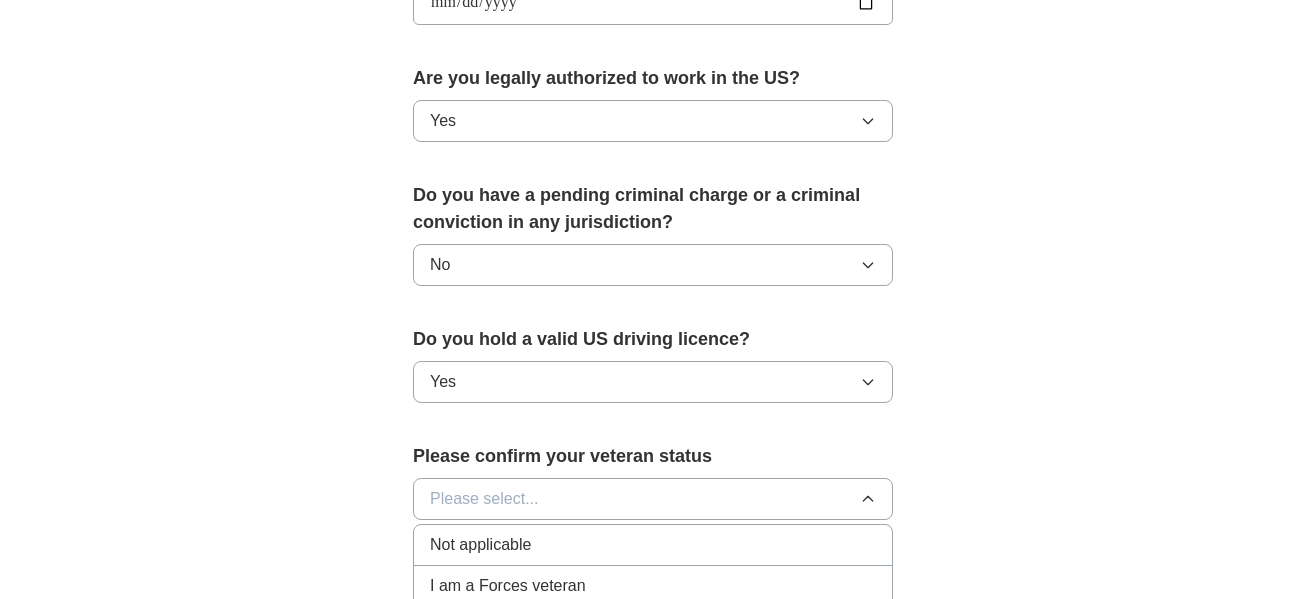 click on "I am a  Forces veteran" at bounding box center [653, 586] 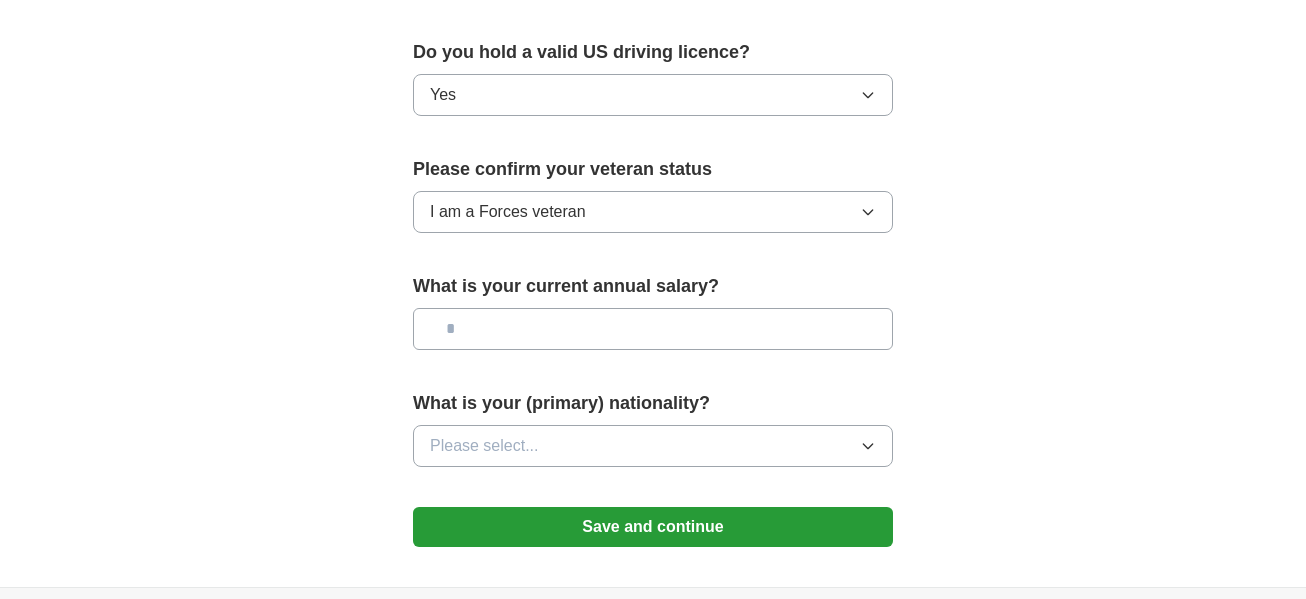scroll, scrollTop: 1330, scrollLeft: 0, axis: vertical 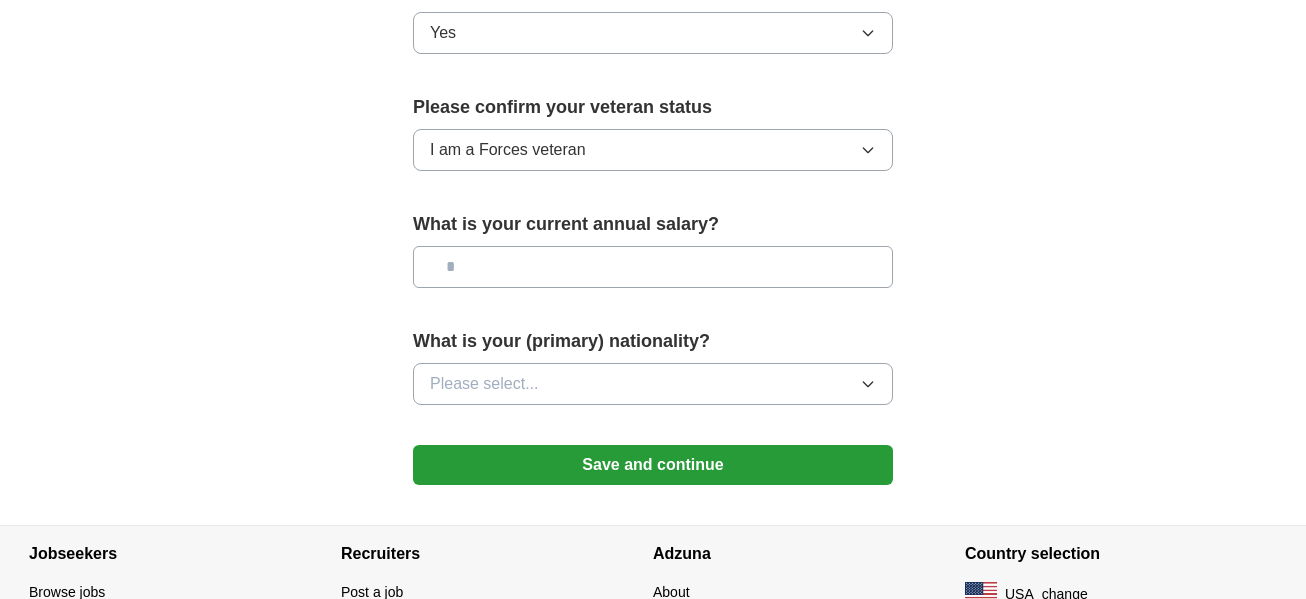 click on "I am a  Forces veteran" at bounding box center (653, 150) 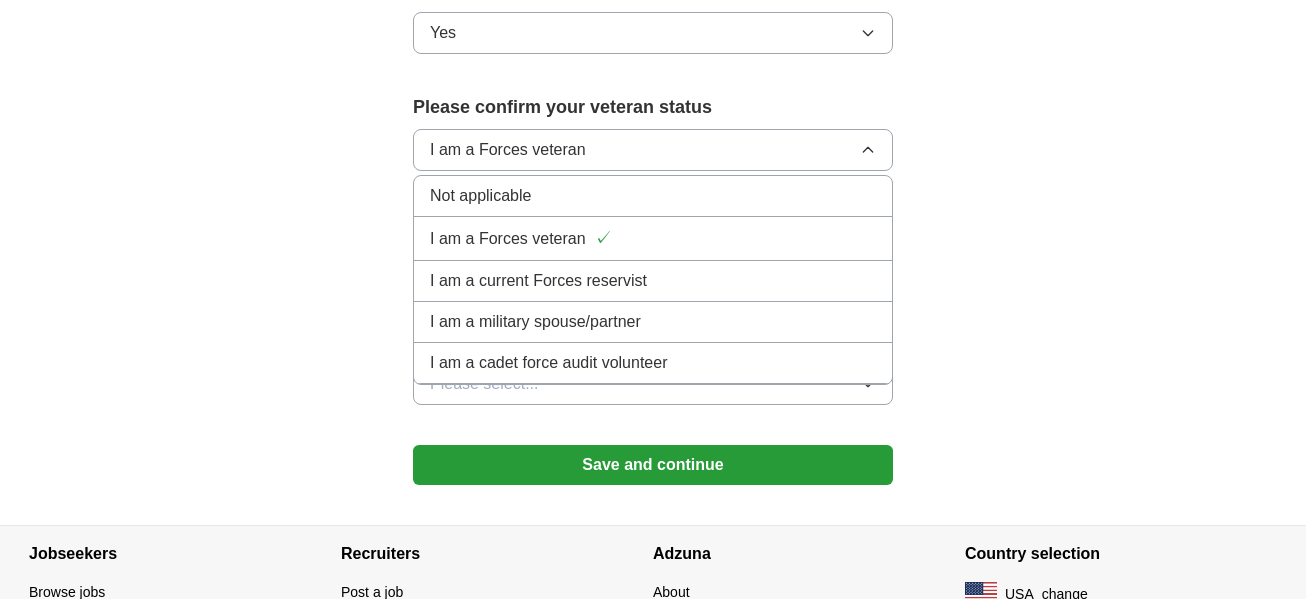 click on "I am a [ORGANIZATION] veteran ✓" at bounding box center (653, 238) 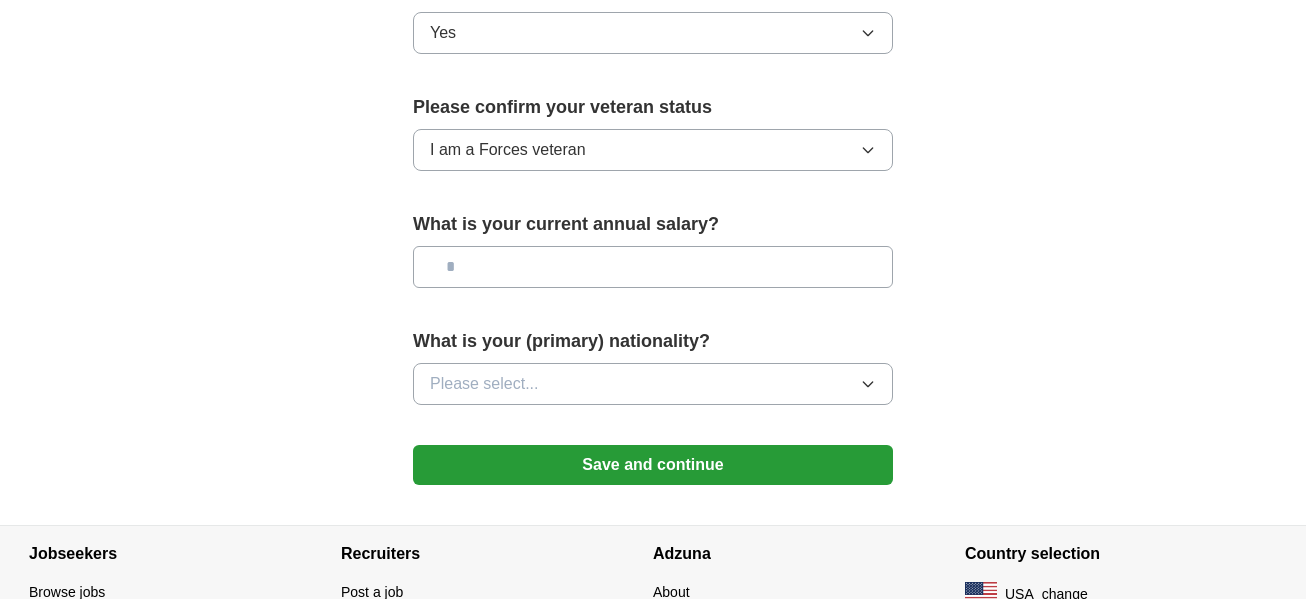 click at bounding box center [653, 267] 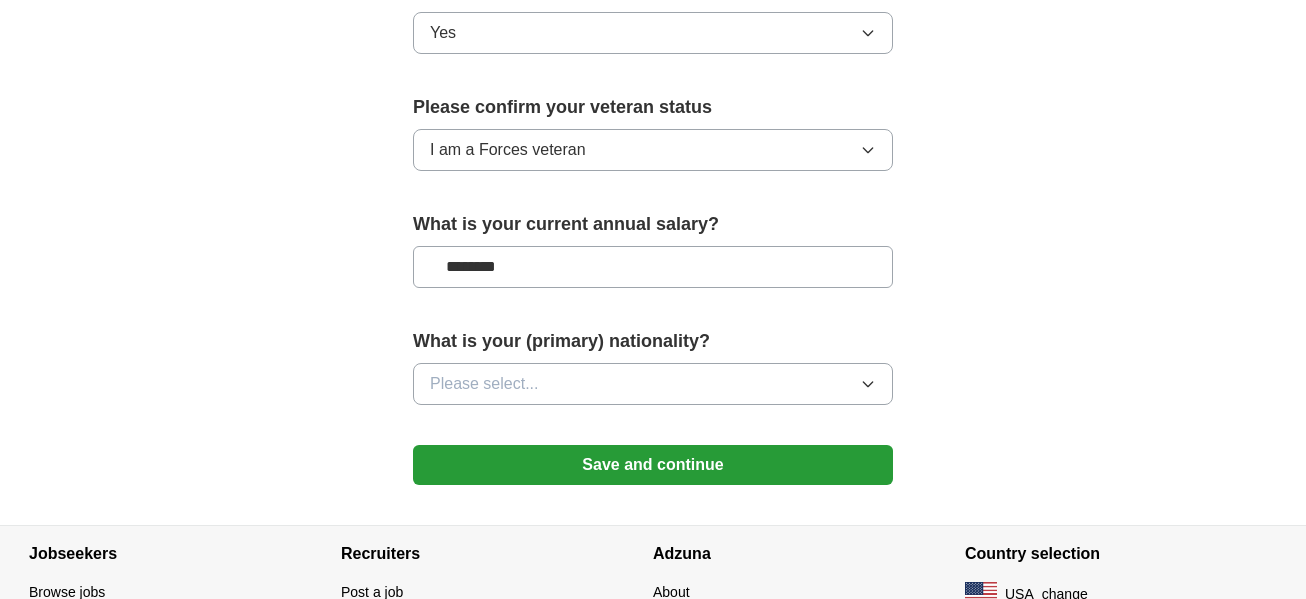 type on "********" 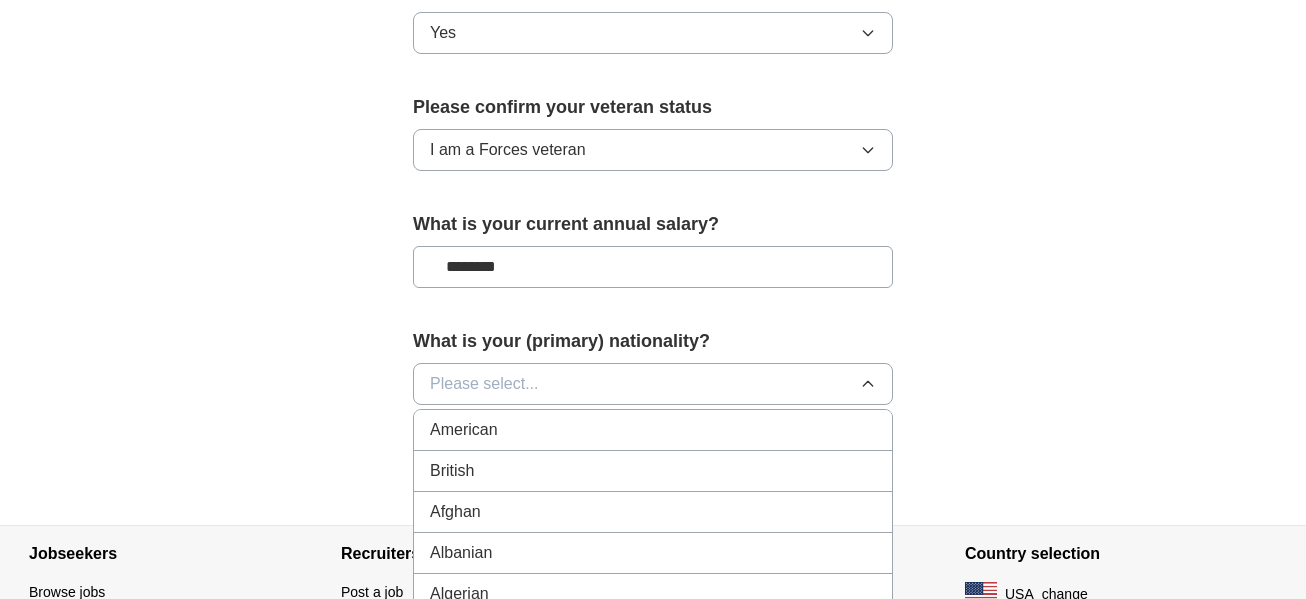 click on "American" at bounding box center (653, 430) 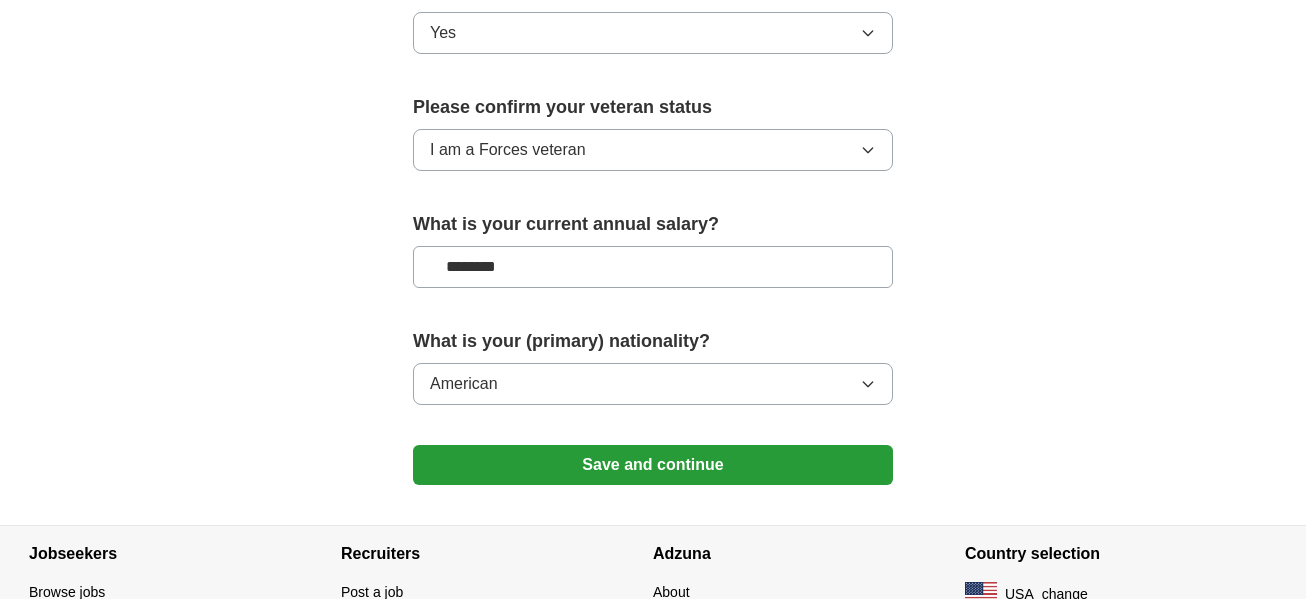click on "Save and continue" at bounding box center (653, 465) 